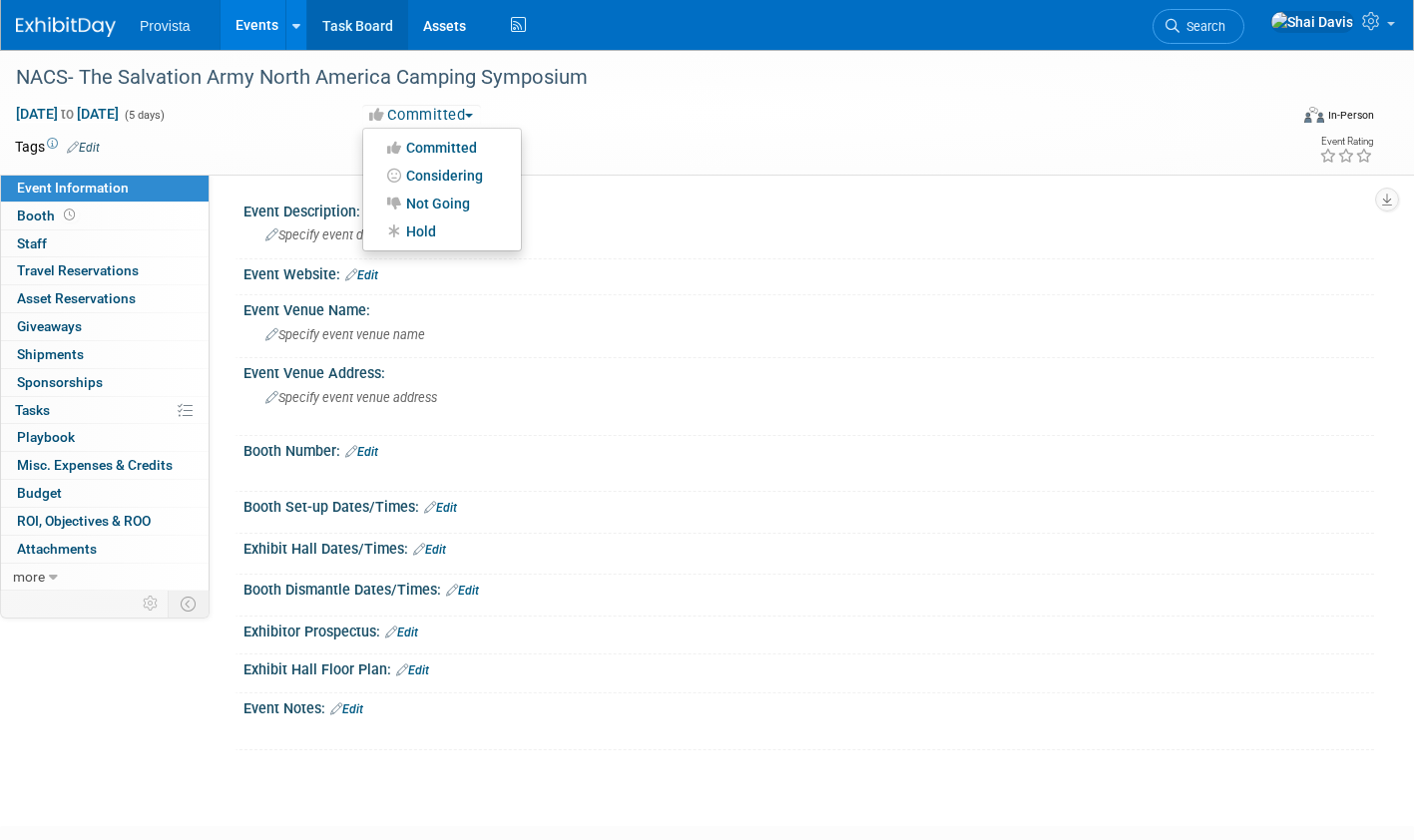 scroll, scrollTop: 0, scrollLeft: 0, axis: both 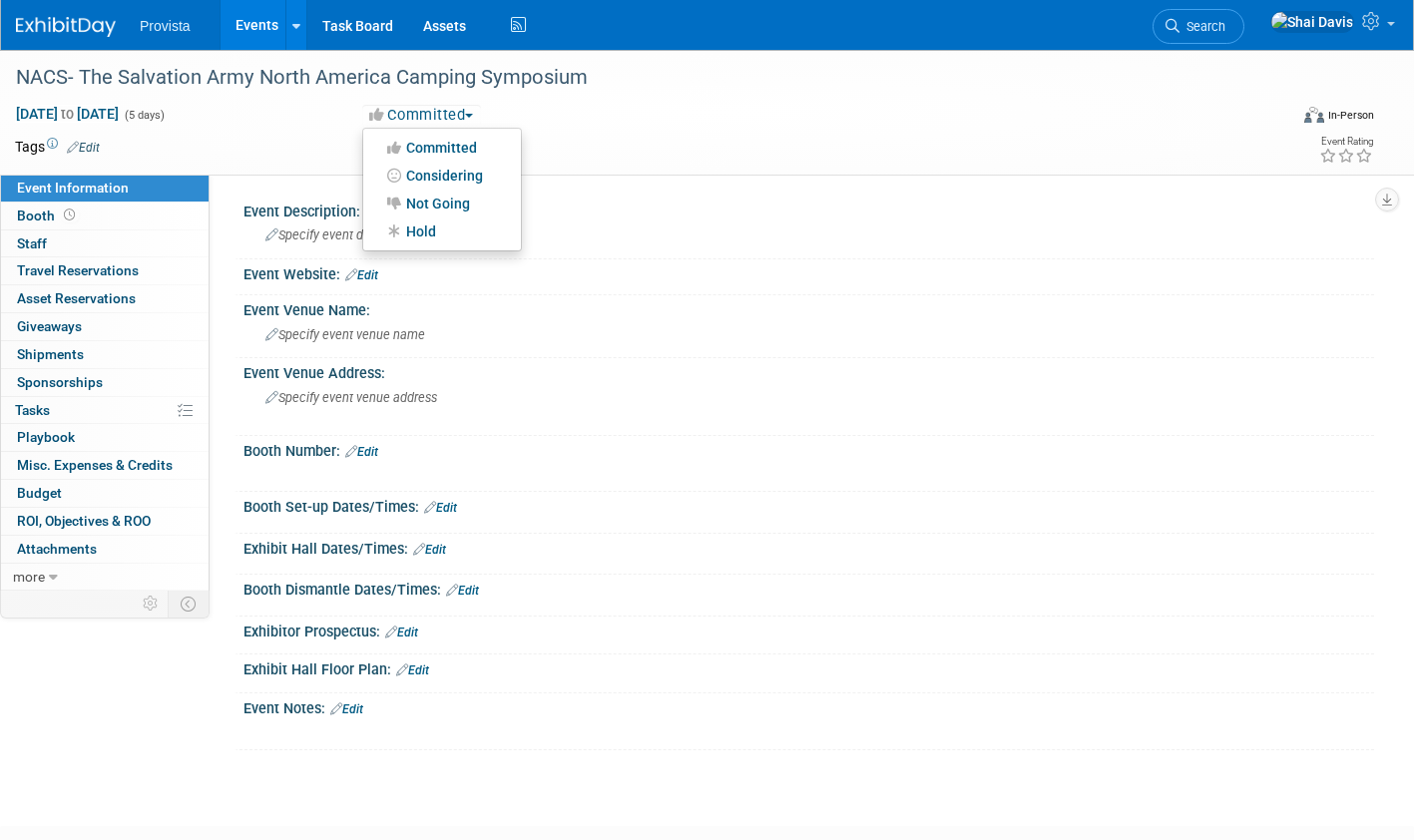 click on "Events" at bounding box center [256, 25] 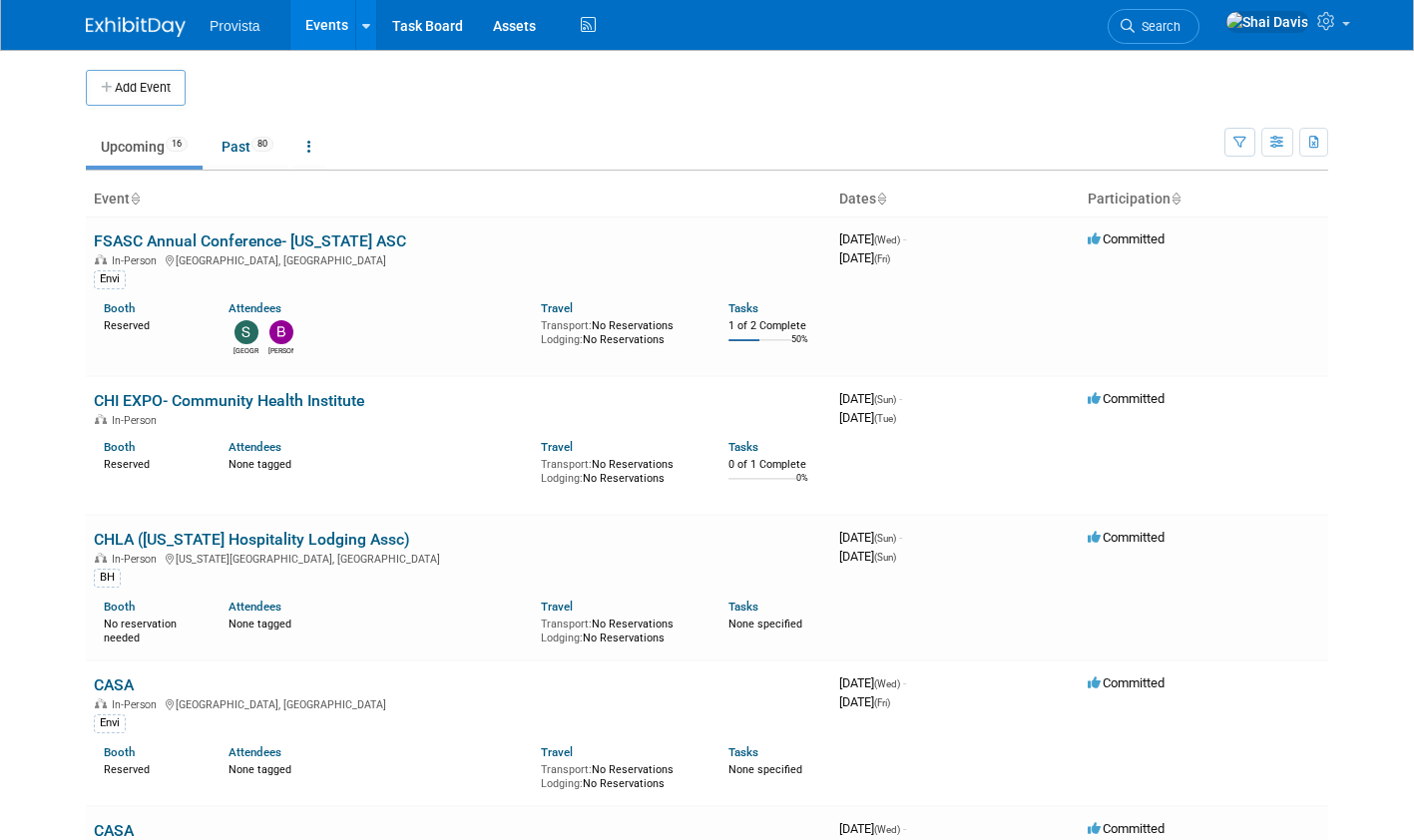 scroll, scrollTop: 0, scrollLeft: 0, axis: both 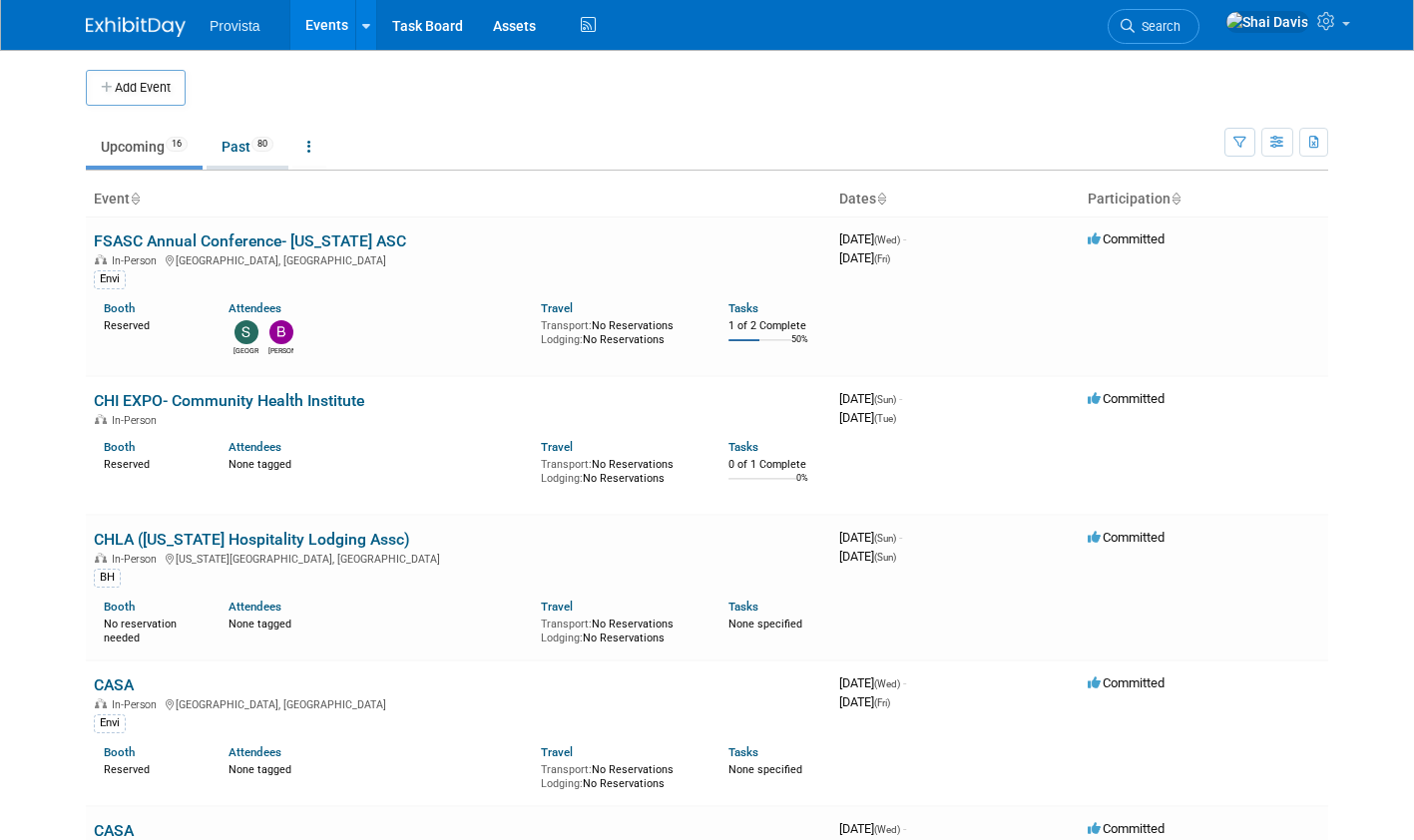 click on "Past
80" at bounding box center (247, 147) 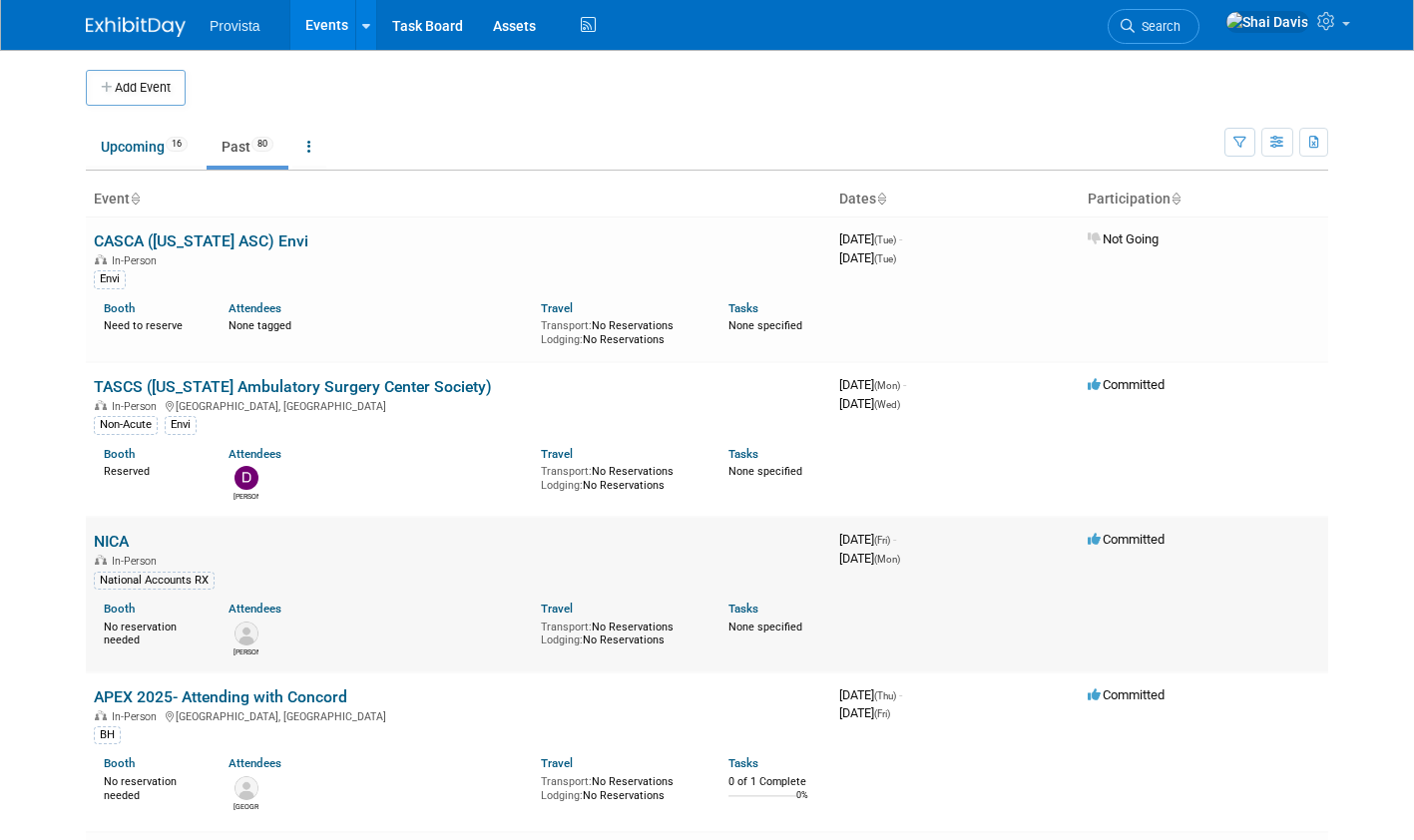 scroll, scrollTop: 0, scrollLeft: 0, axis: both 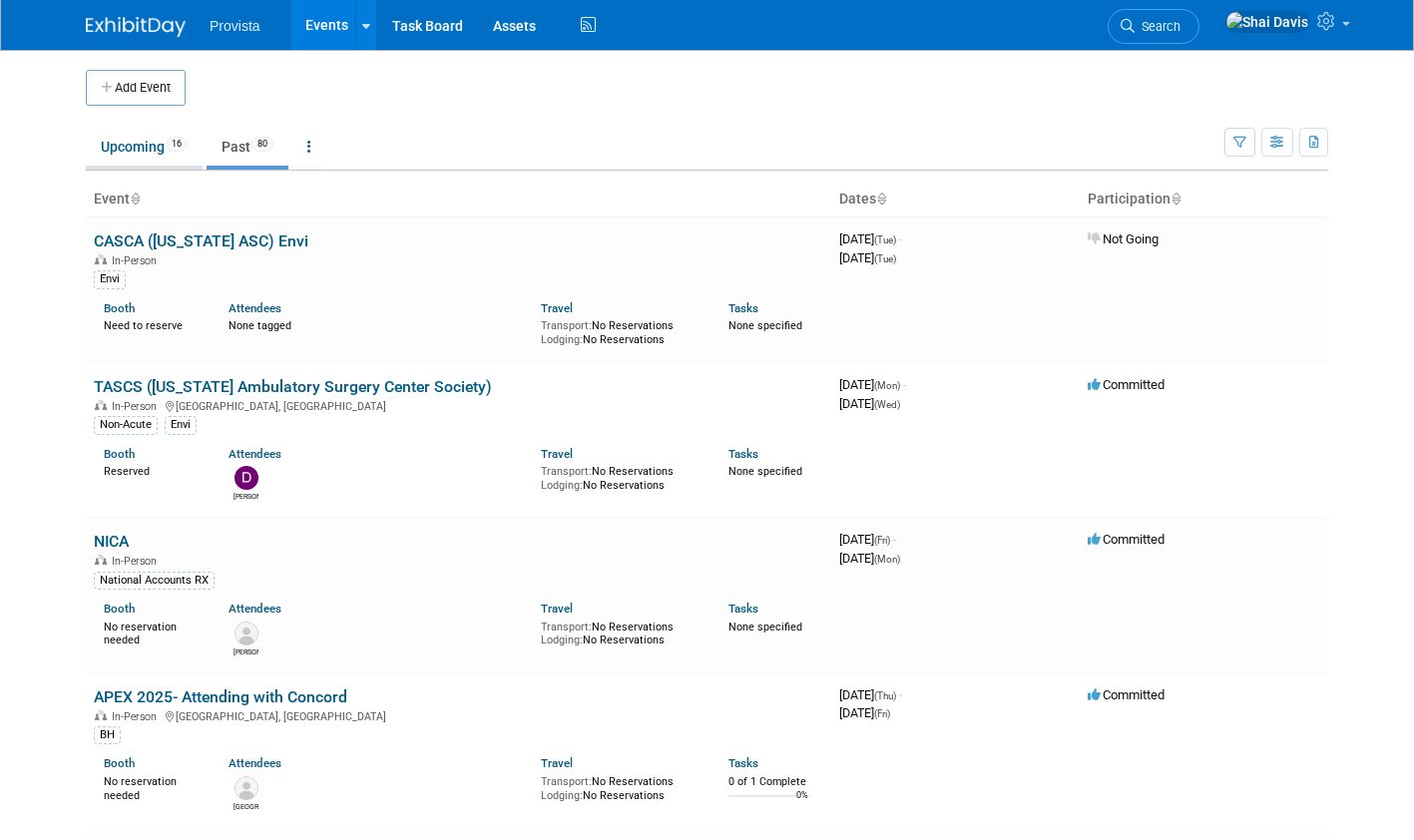 click on "Upcoming
16" at bounding box center [144, 147] 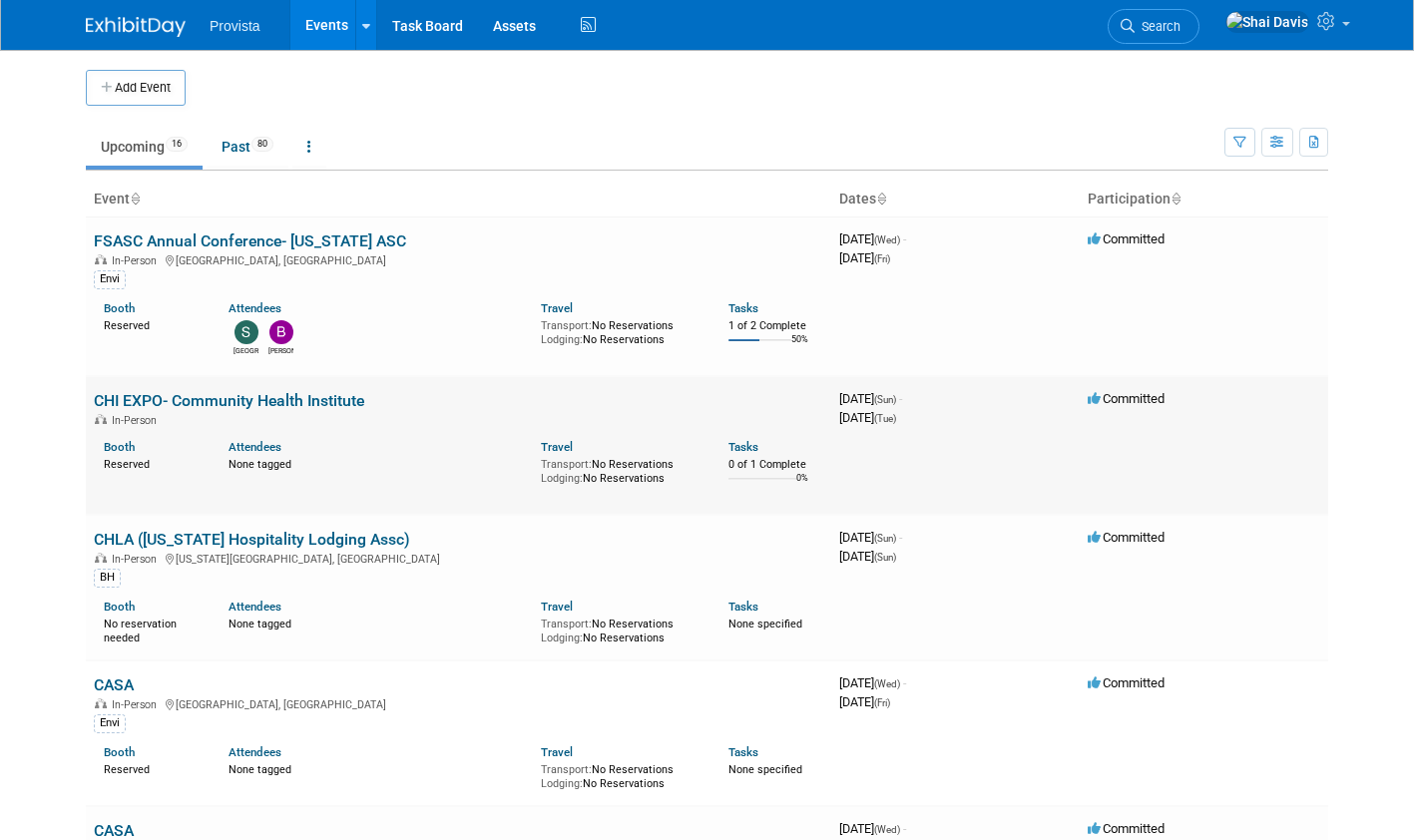 scroll, scrollTop: 0, scrollLeft: 0, axis: both 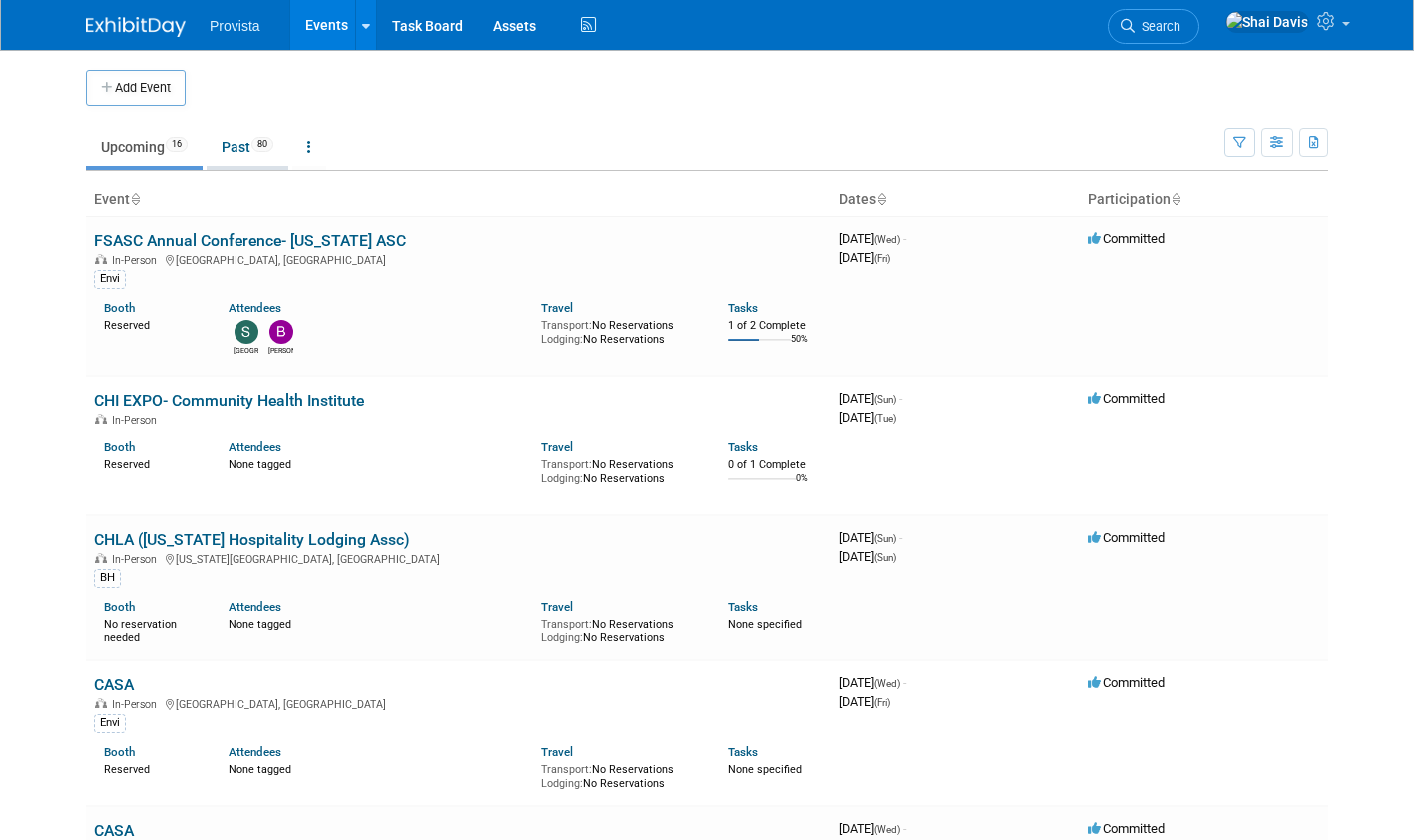 click on "Past
80" at bounding box center (247, 147) 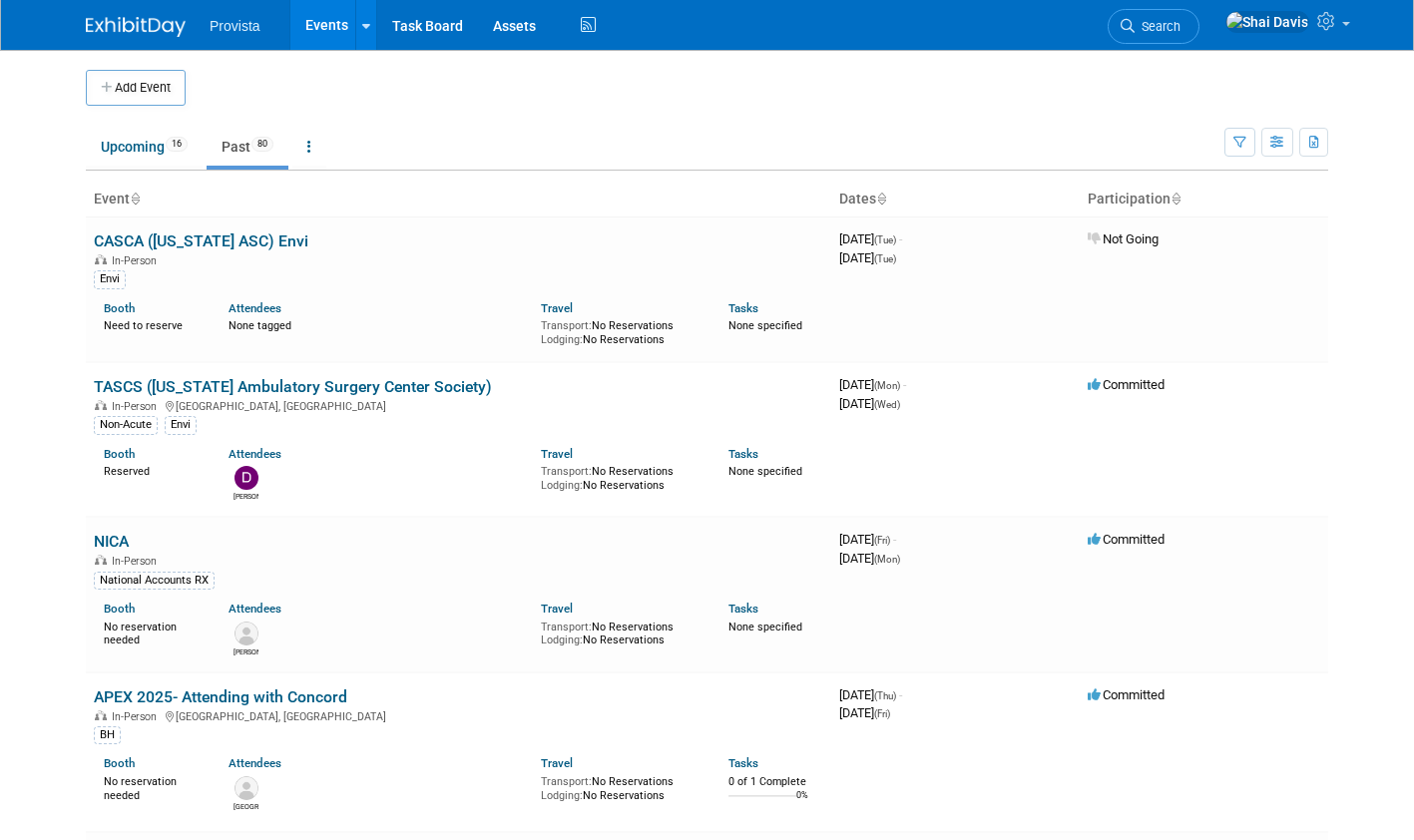 scroll, scrollTop: 0, scrollLeft: 0, axis: both 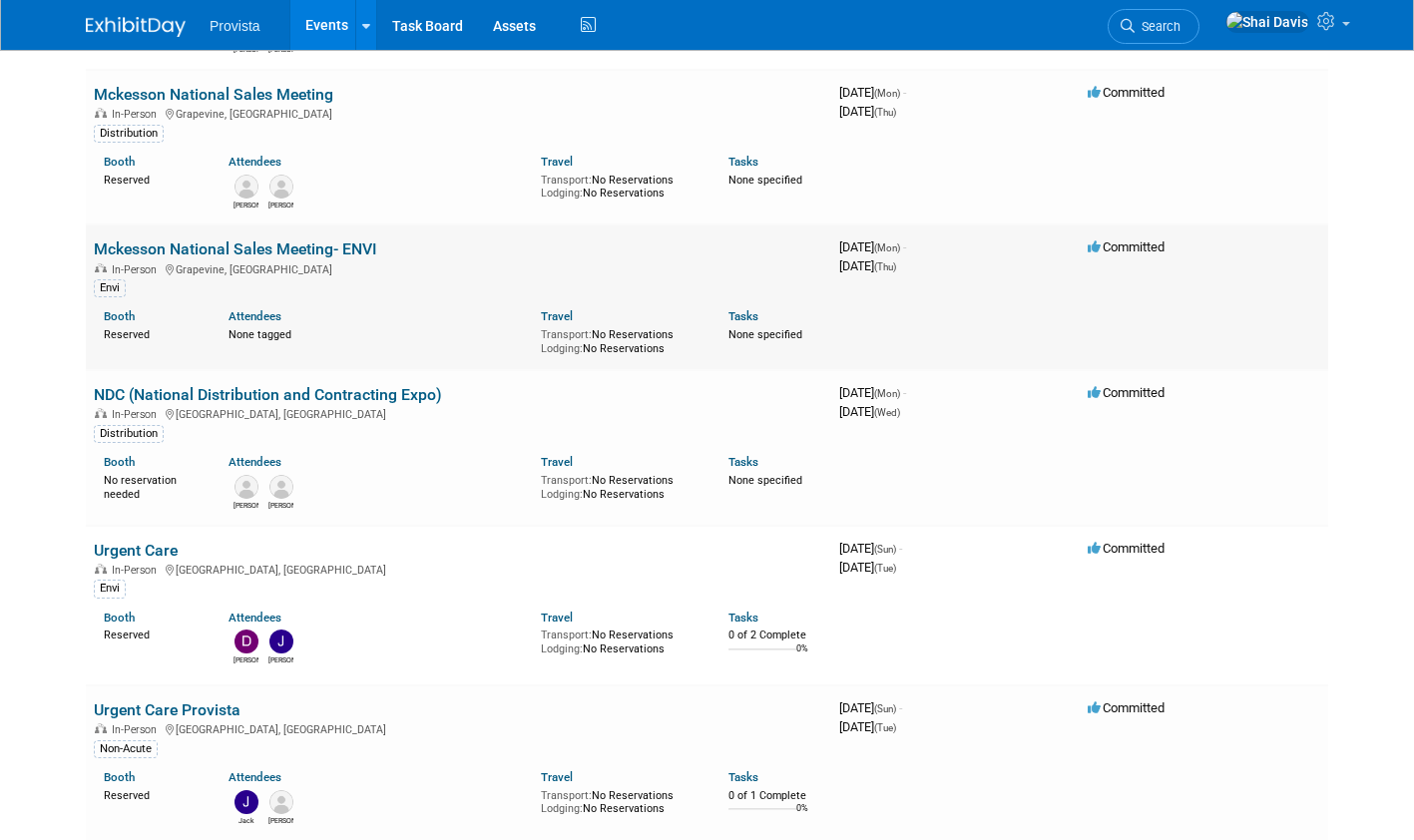 click on "Mckesson National Sales Meeting- ENVI" at bounding box center [235, 248] 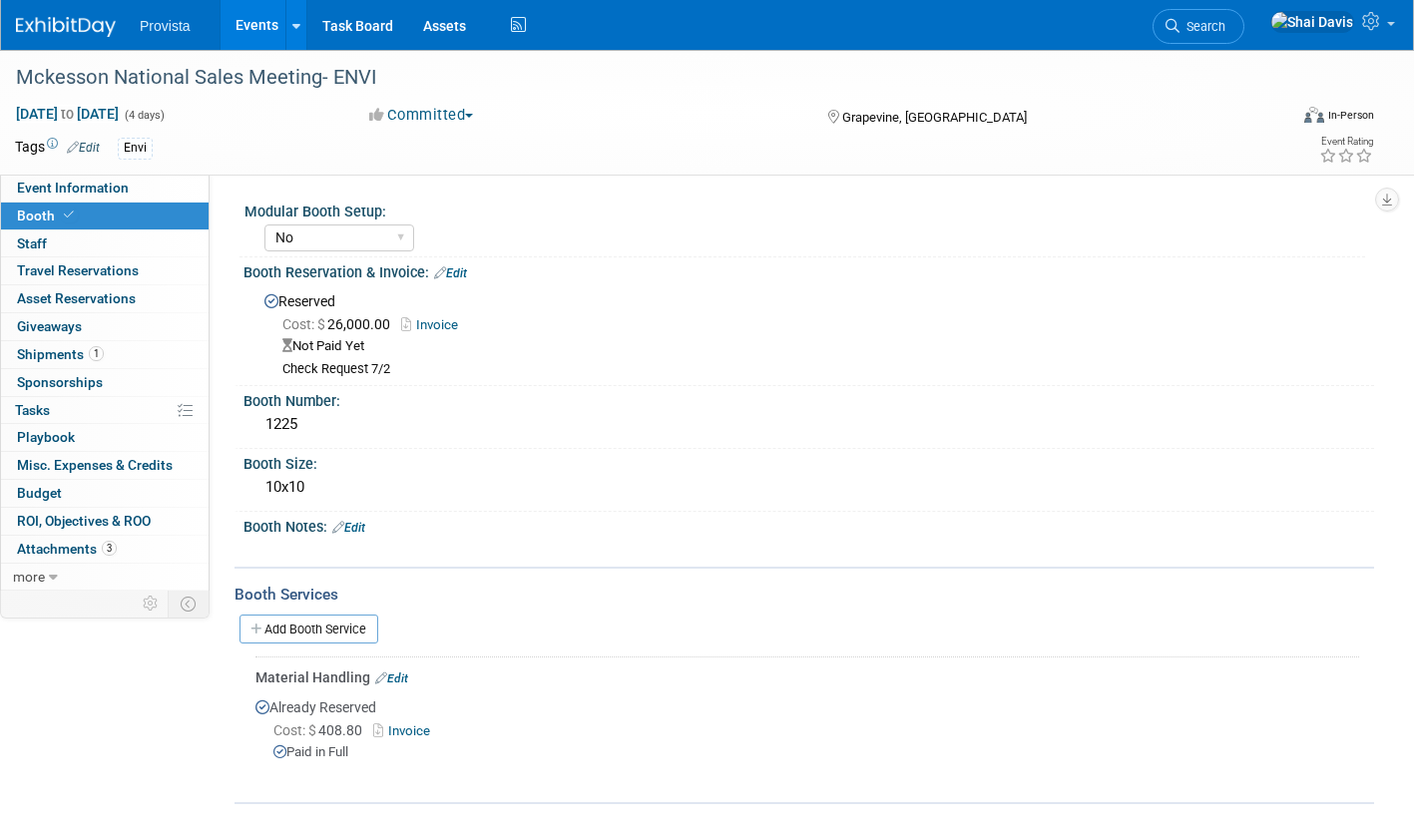 select on "No" 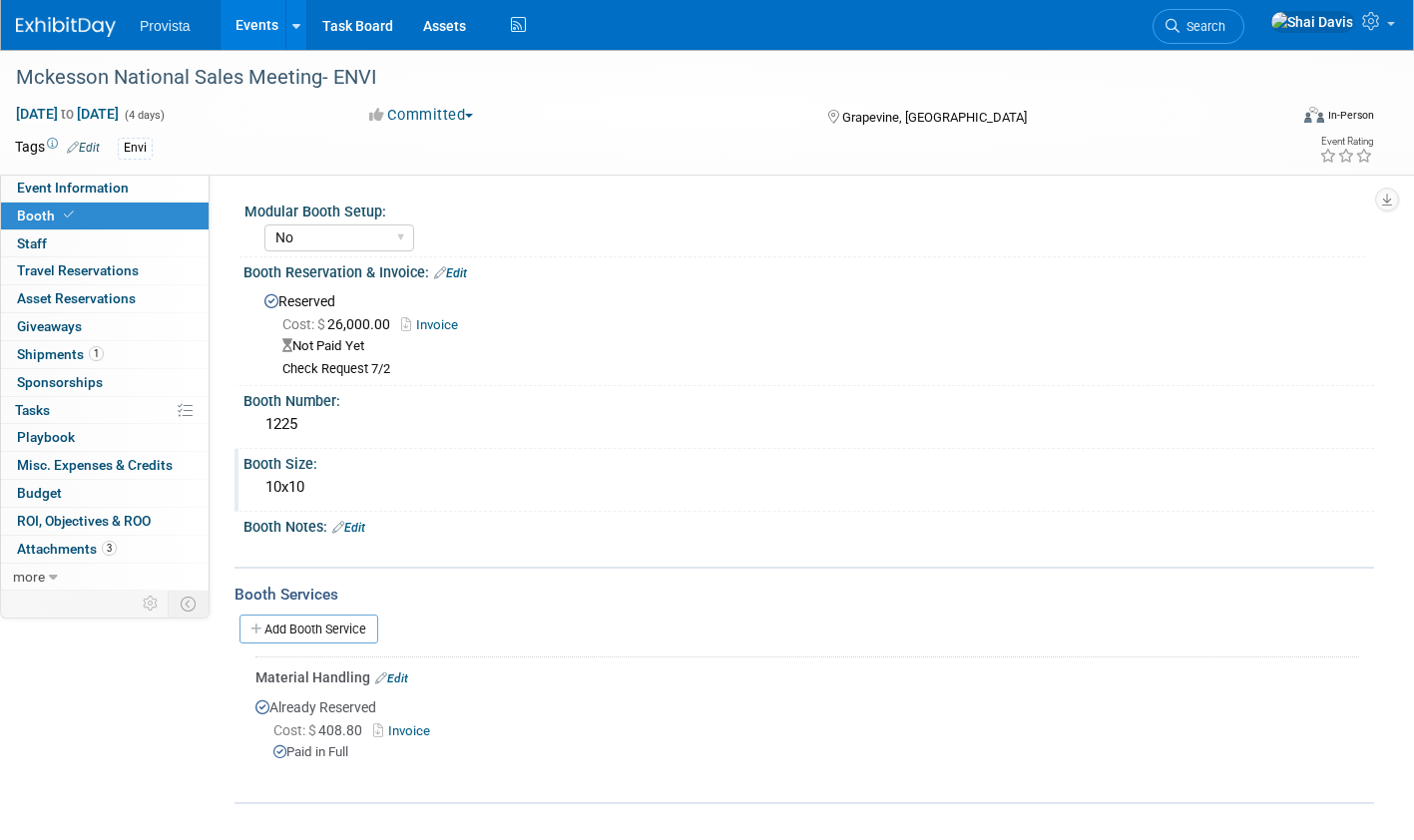 scroll, scrollTop: 64, scrollLeft: 0, axis: vertical 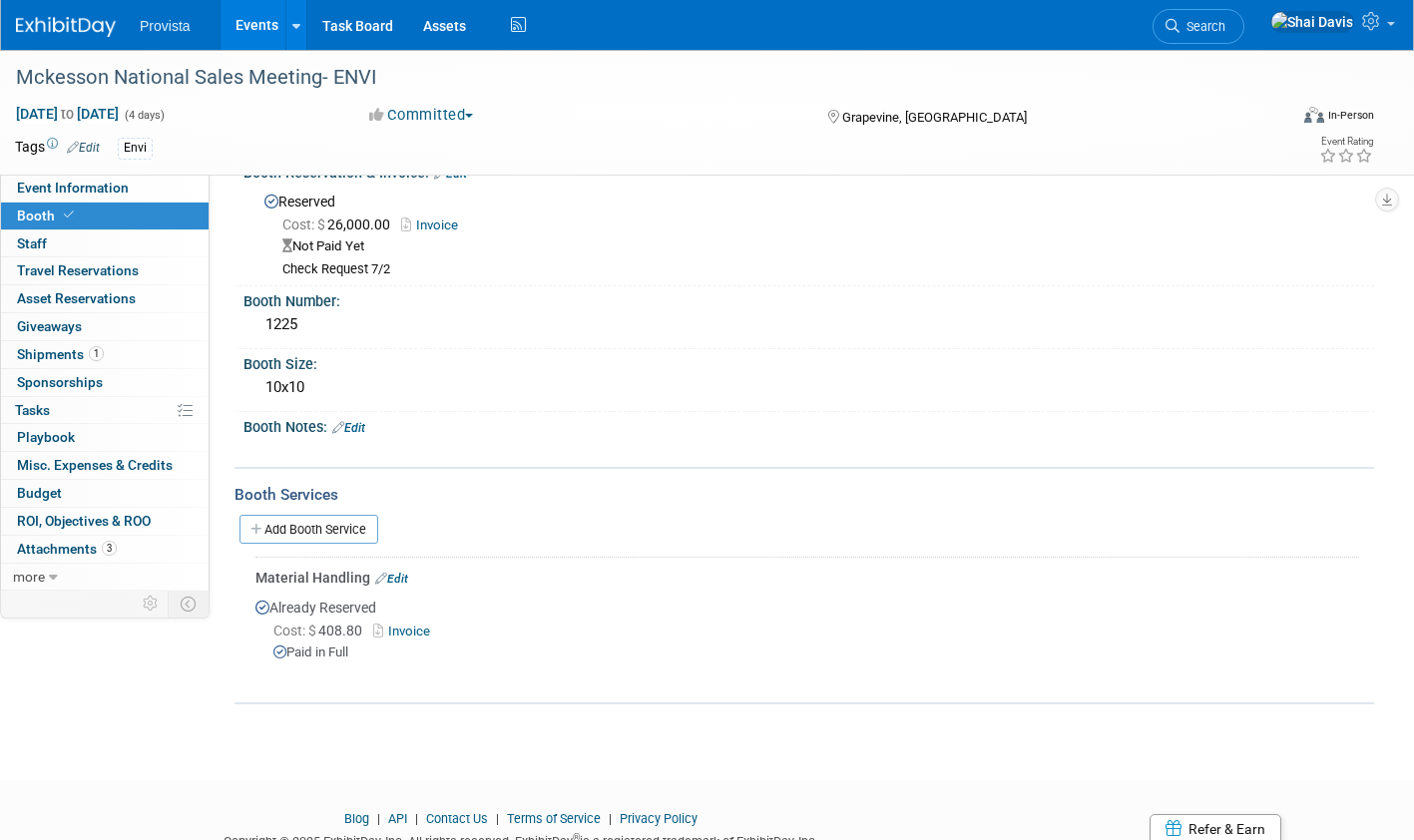 click on "Invoice" at bounding box center [405, 630] 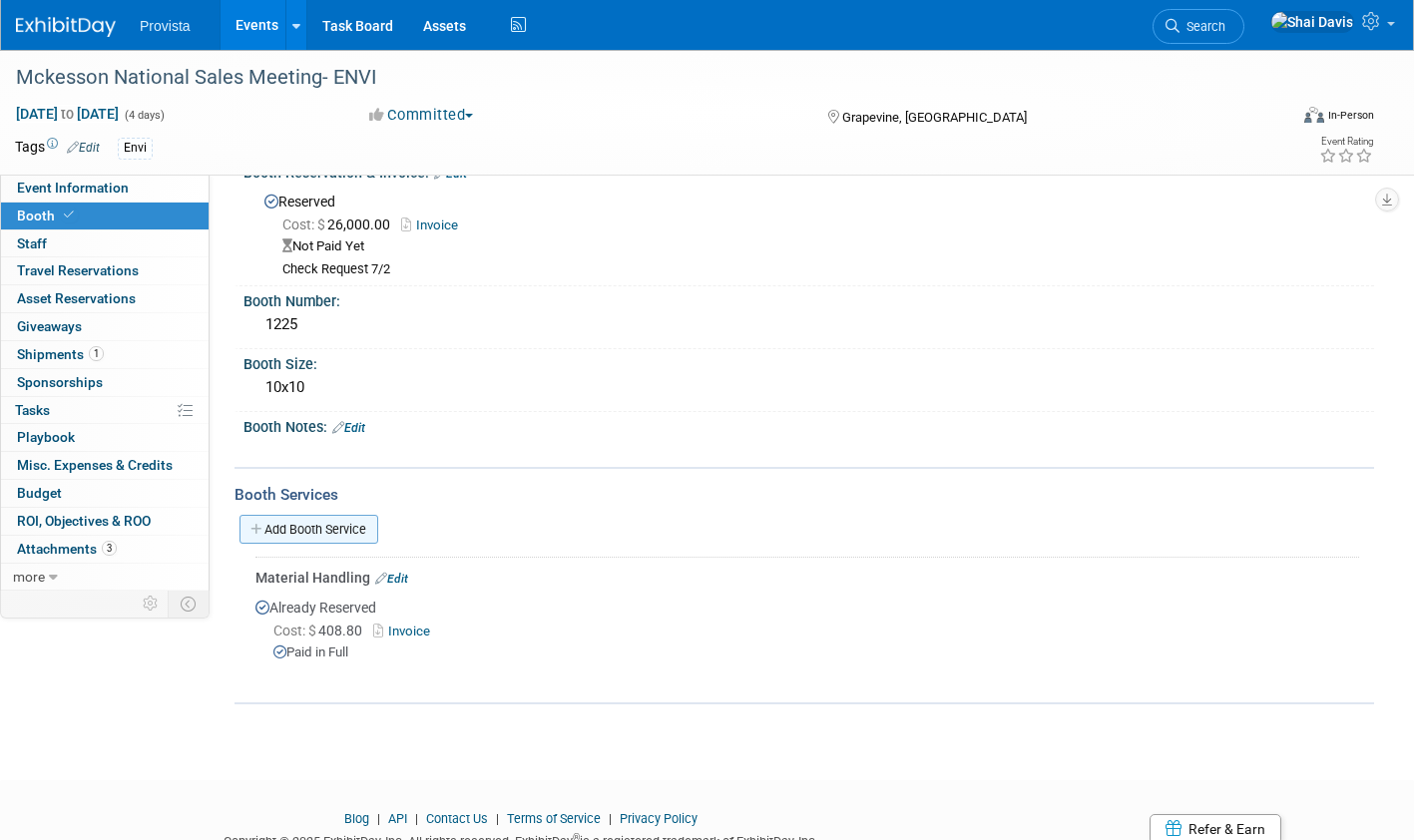 click on "Add Booth Service" at bounding box center (308, 529) 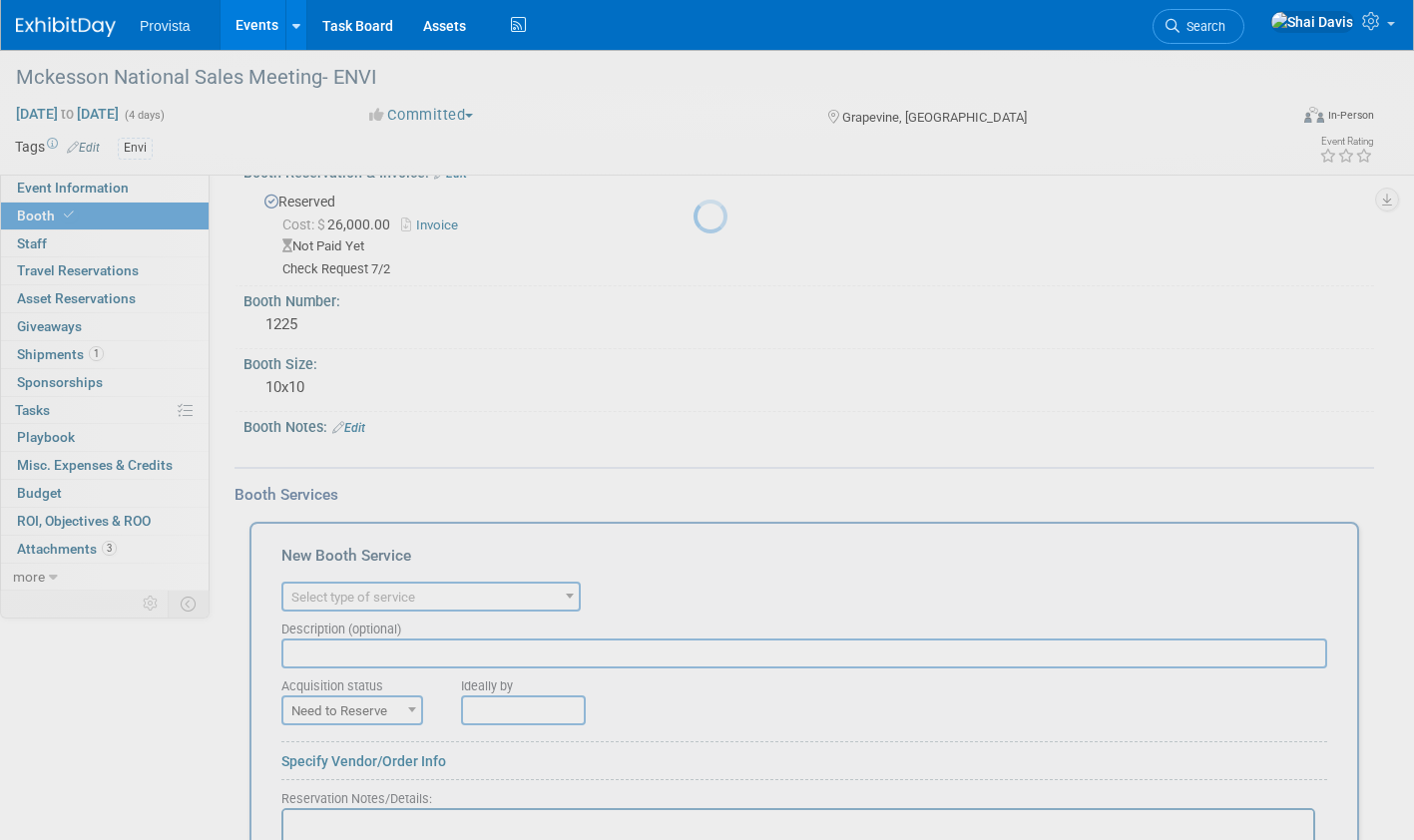 scroll, scrollTop: 0, scrollLeft: 0, axis: both 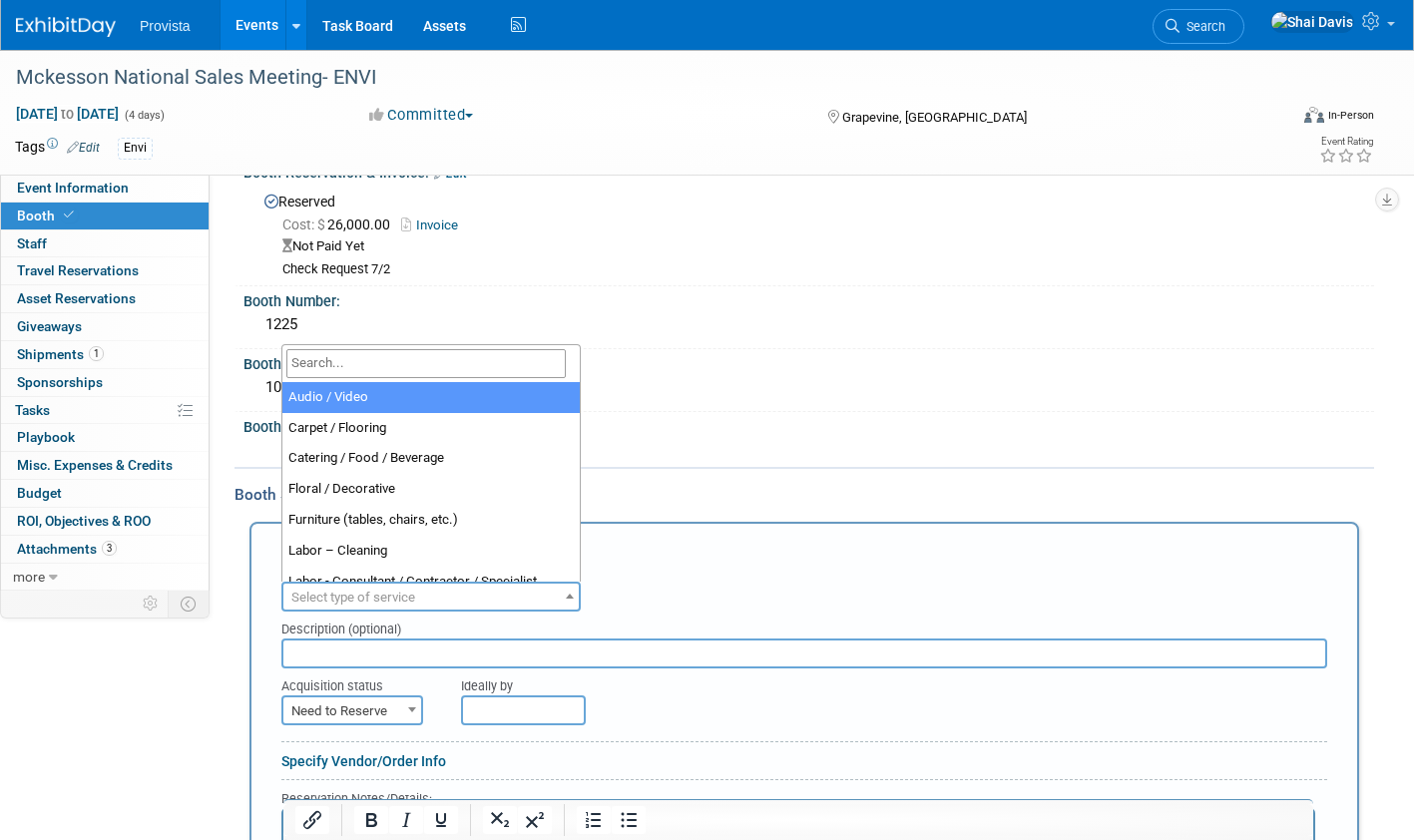 click on "Select type of service" at bounding box center [431, 598] 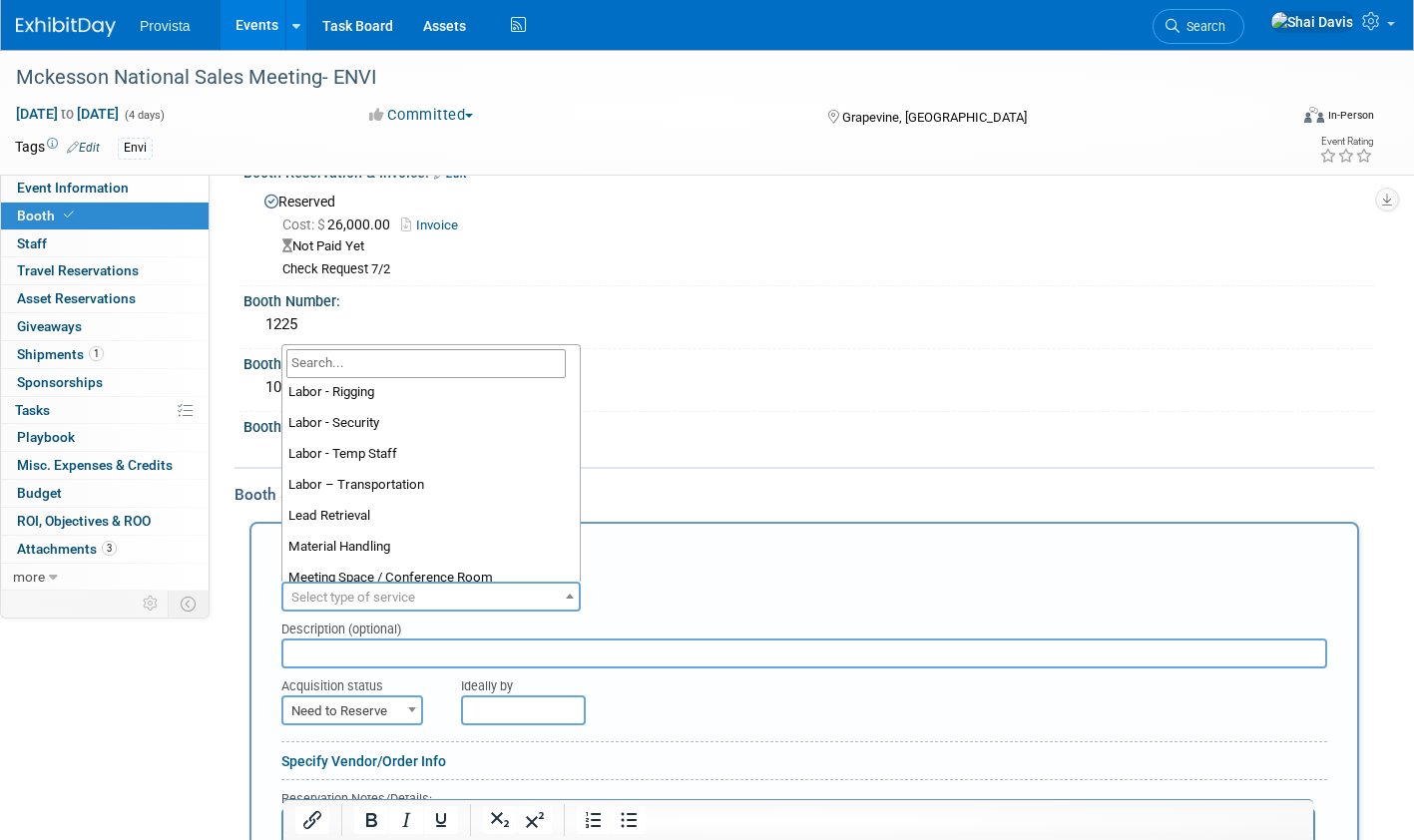 scroll, scrollTop: 312, scrollLeft: 0, axis: vertical 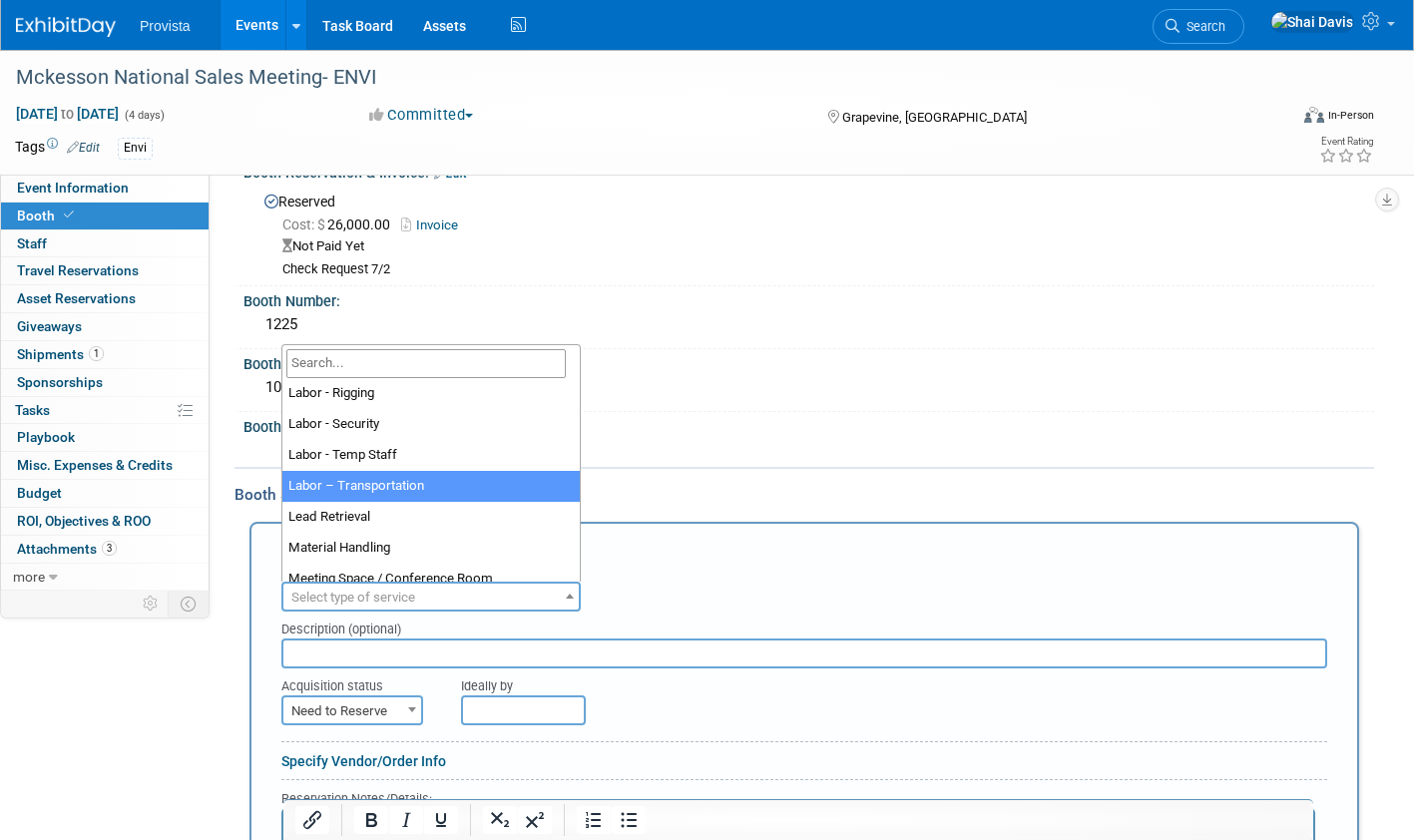 select on "15" 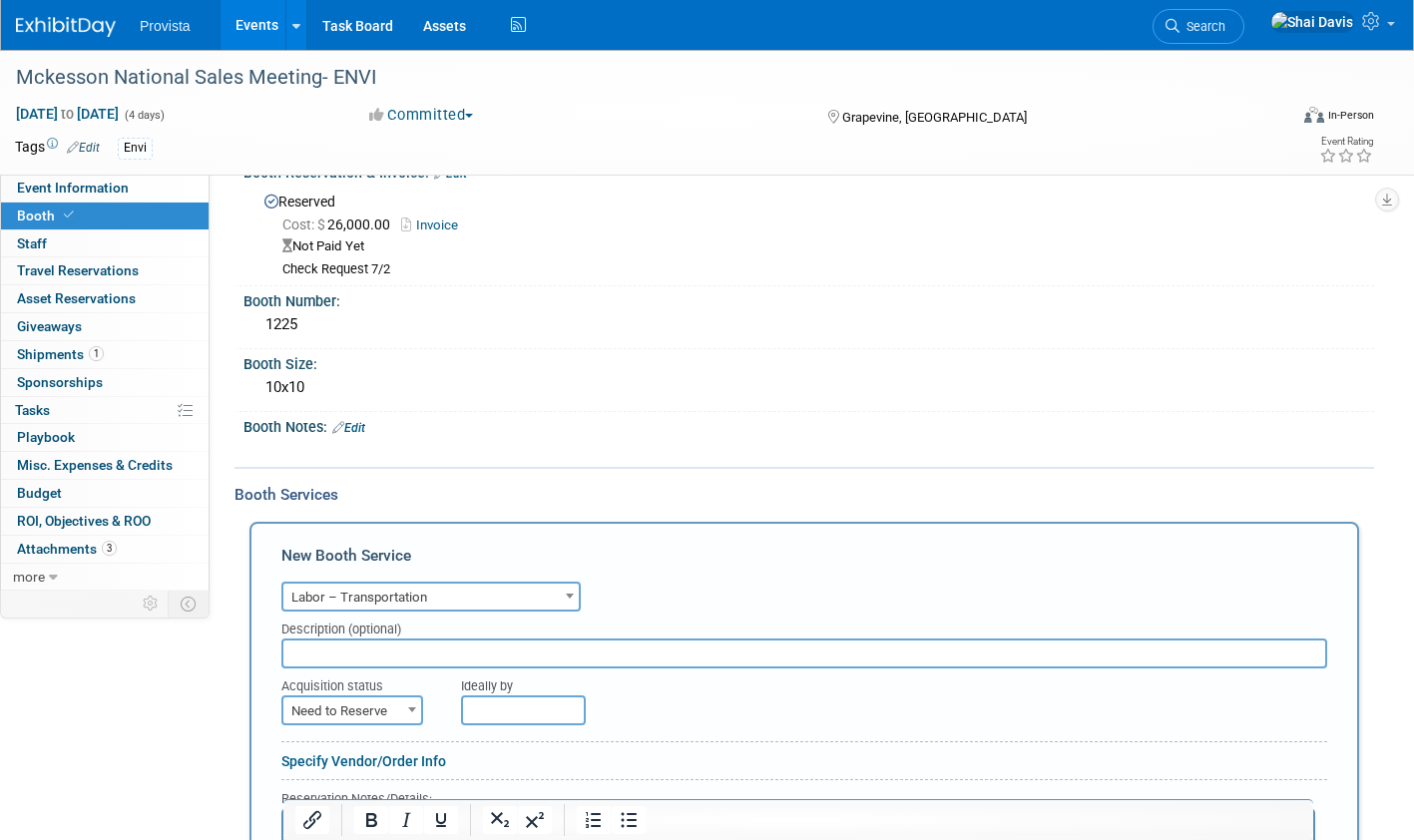 click on "New Booth Service
Audio / Video
Carpet / Flooring
Catering / Food / Beverage
Floral / Decorative
Furniture (tables, chairs, etc.)
Labor – Cleaning
Labor - Consultant / Contractor / Specialist
Labor – Forklift
Labor - Installation / Dismantle
Labor - Other / Miscellaneous
Labor - Rigging
Other" at bounding box center (804, 806) 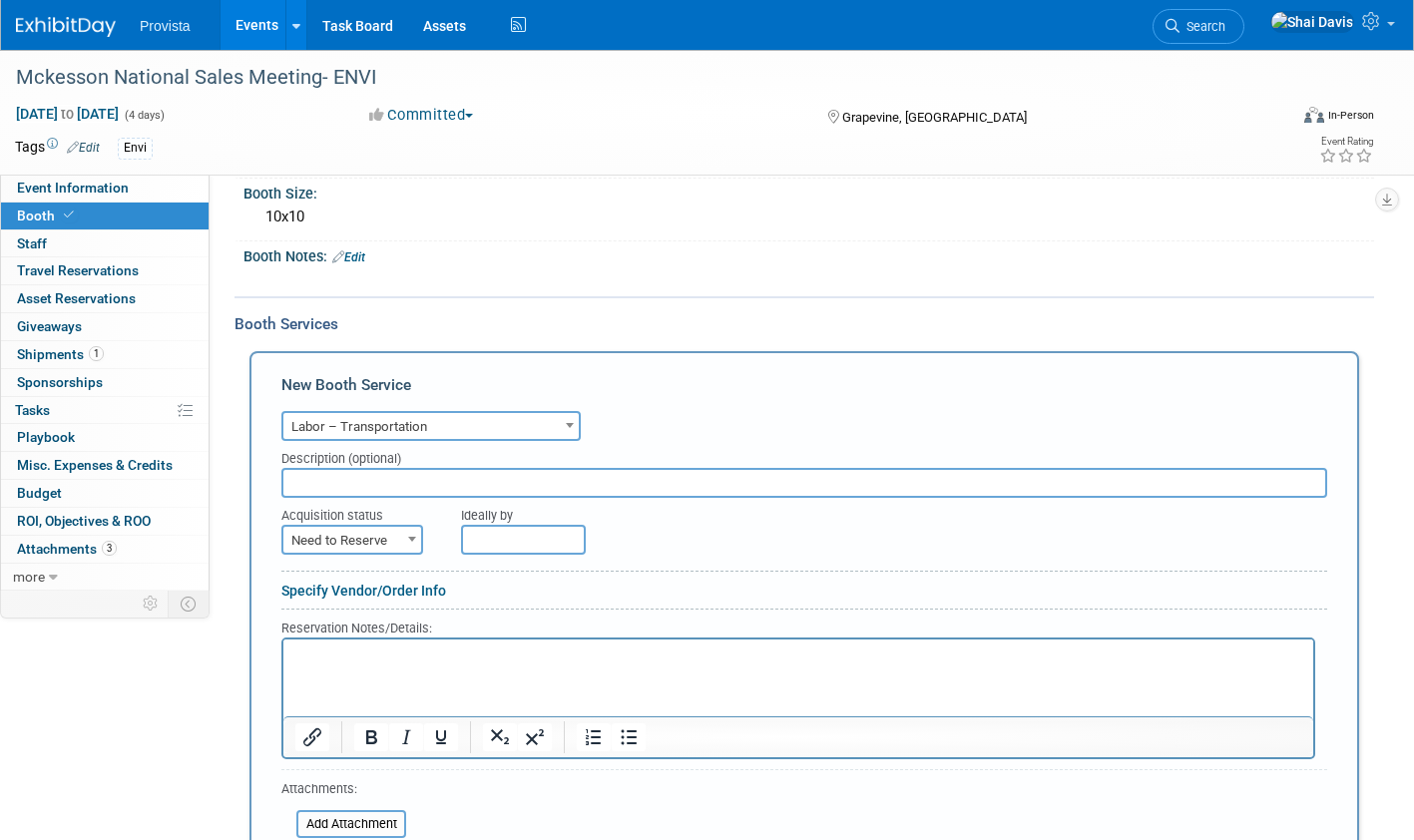 scroll, scrollTop: 399, scrollLeft: 0, axis: vertical 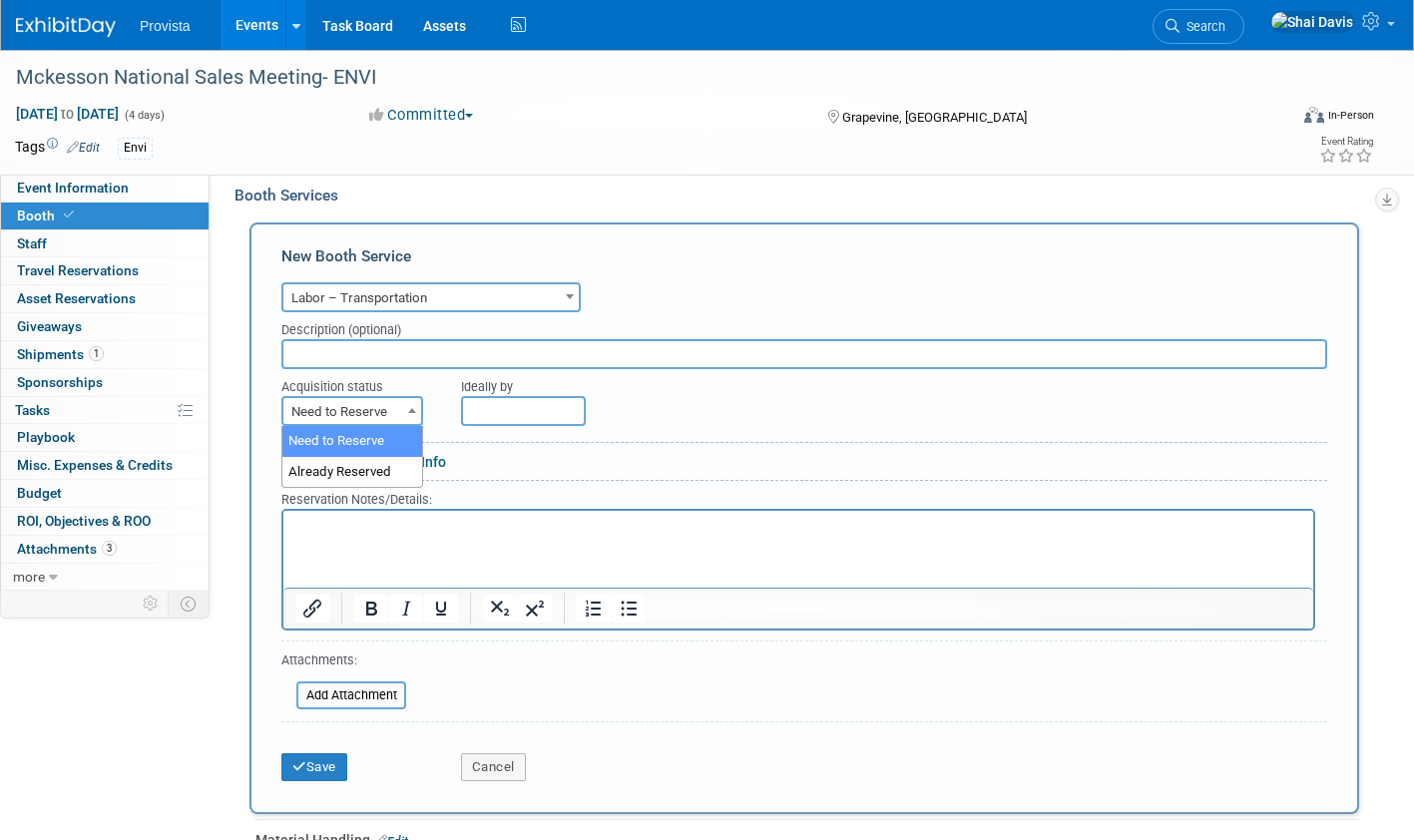 click on "Need to Reserve" at bounding box center (352, 412) 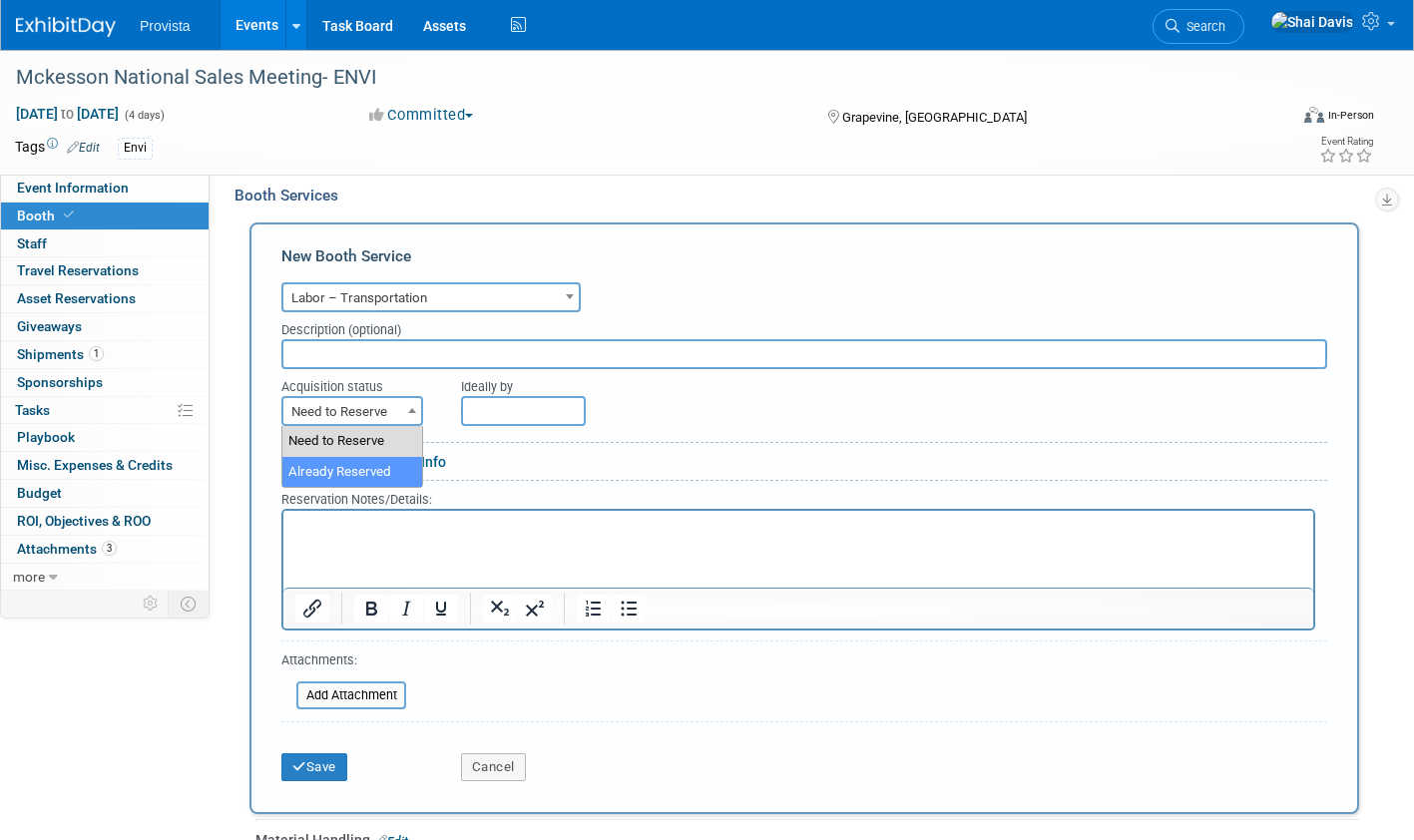 select on "2" 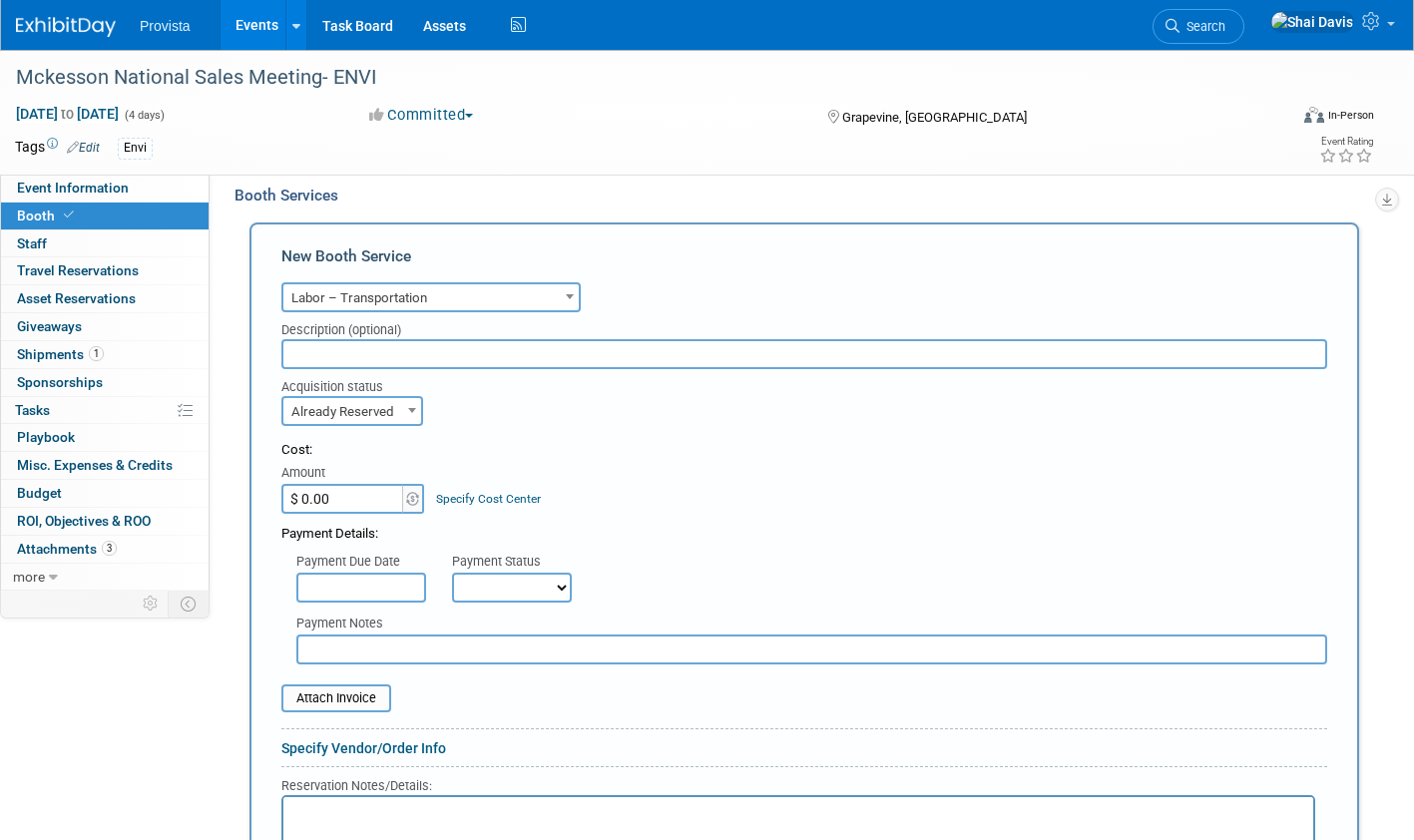 click on "$ 0.00" at bounding box center (343, 499) 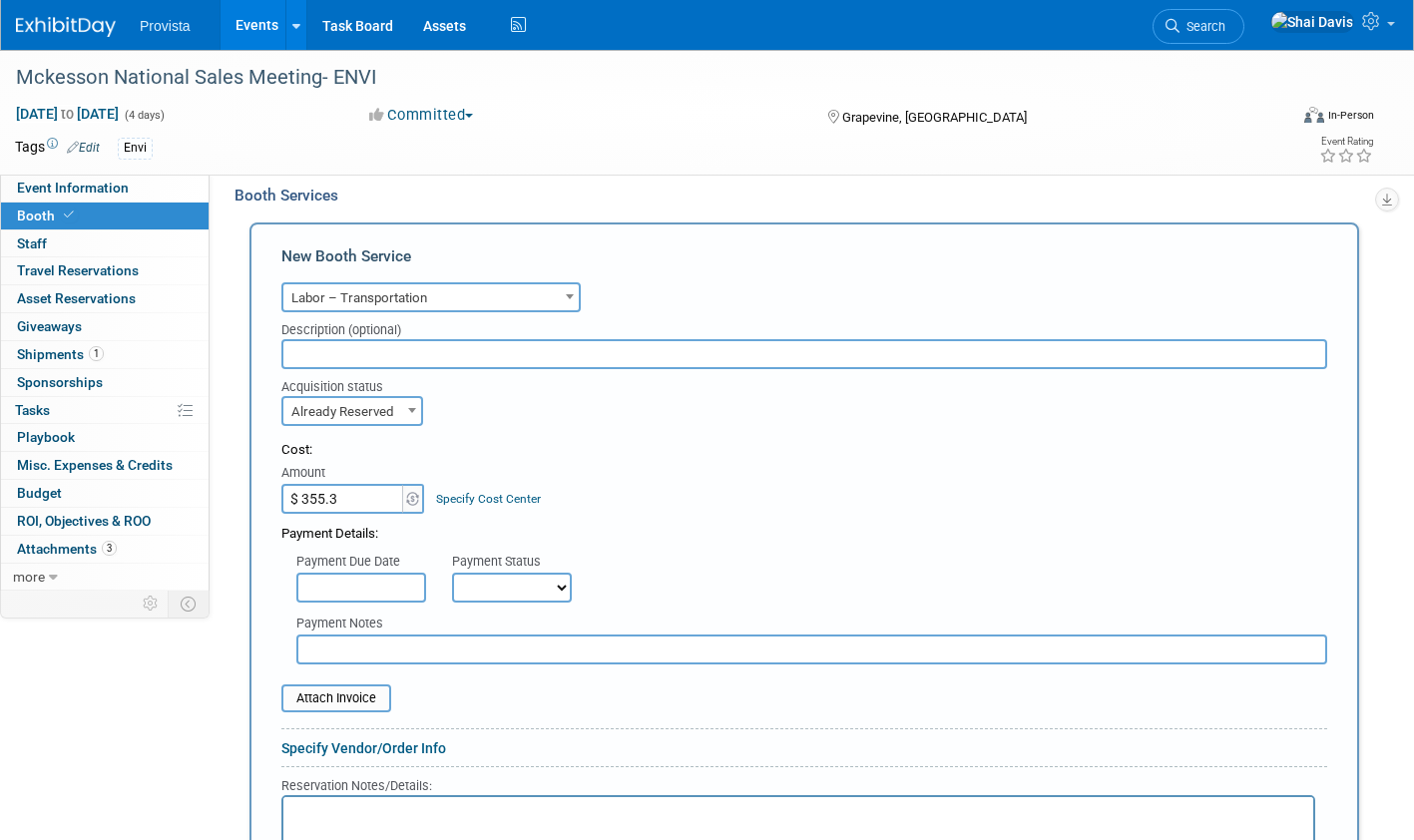 type on "$ 355.35" 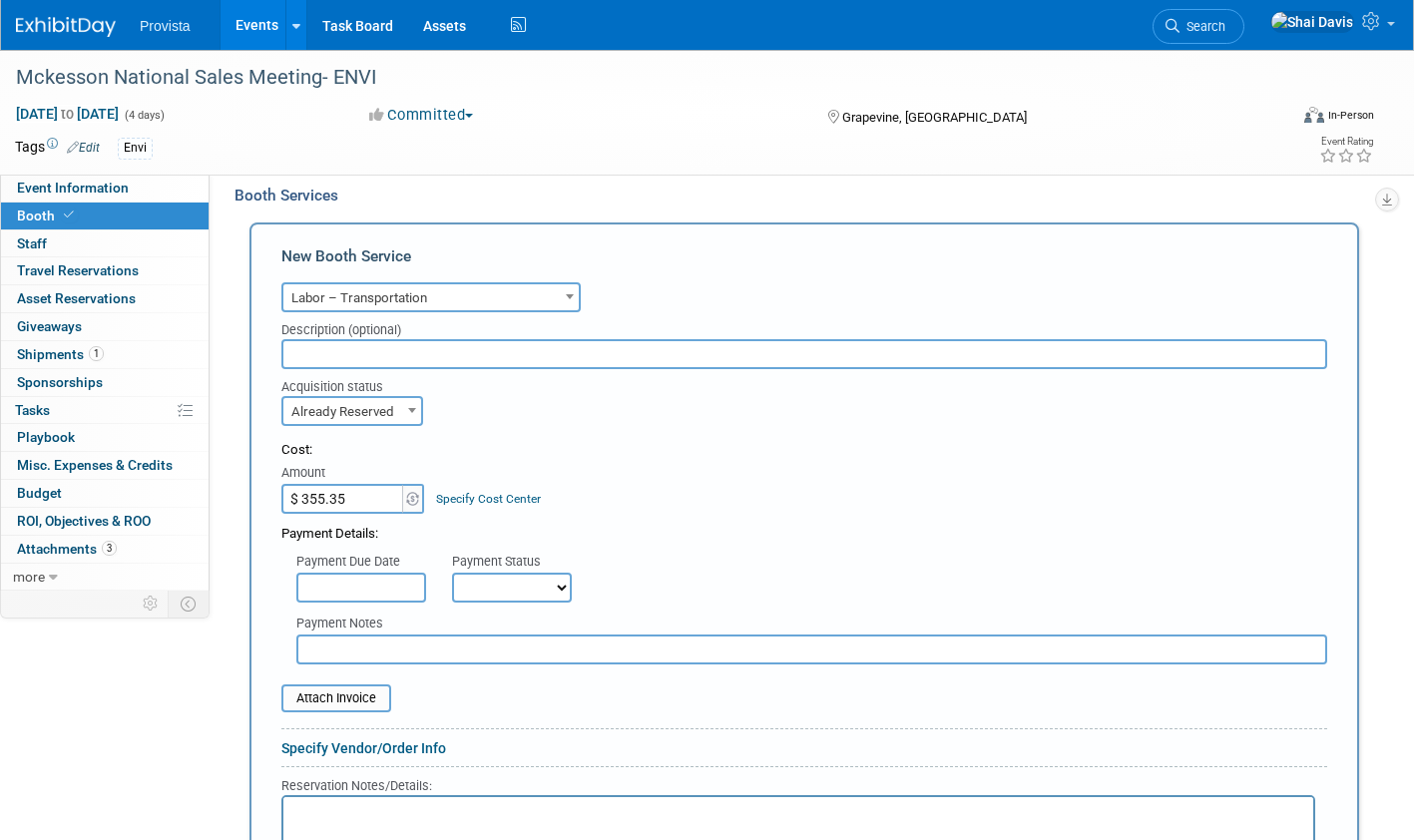 click at bounding box center [798, 814] 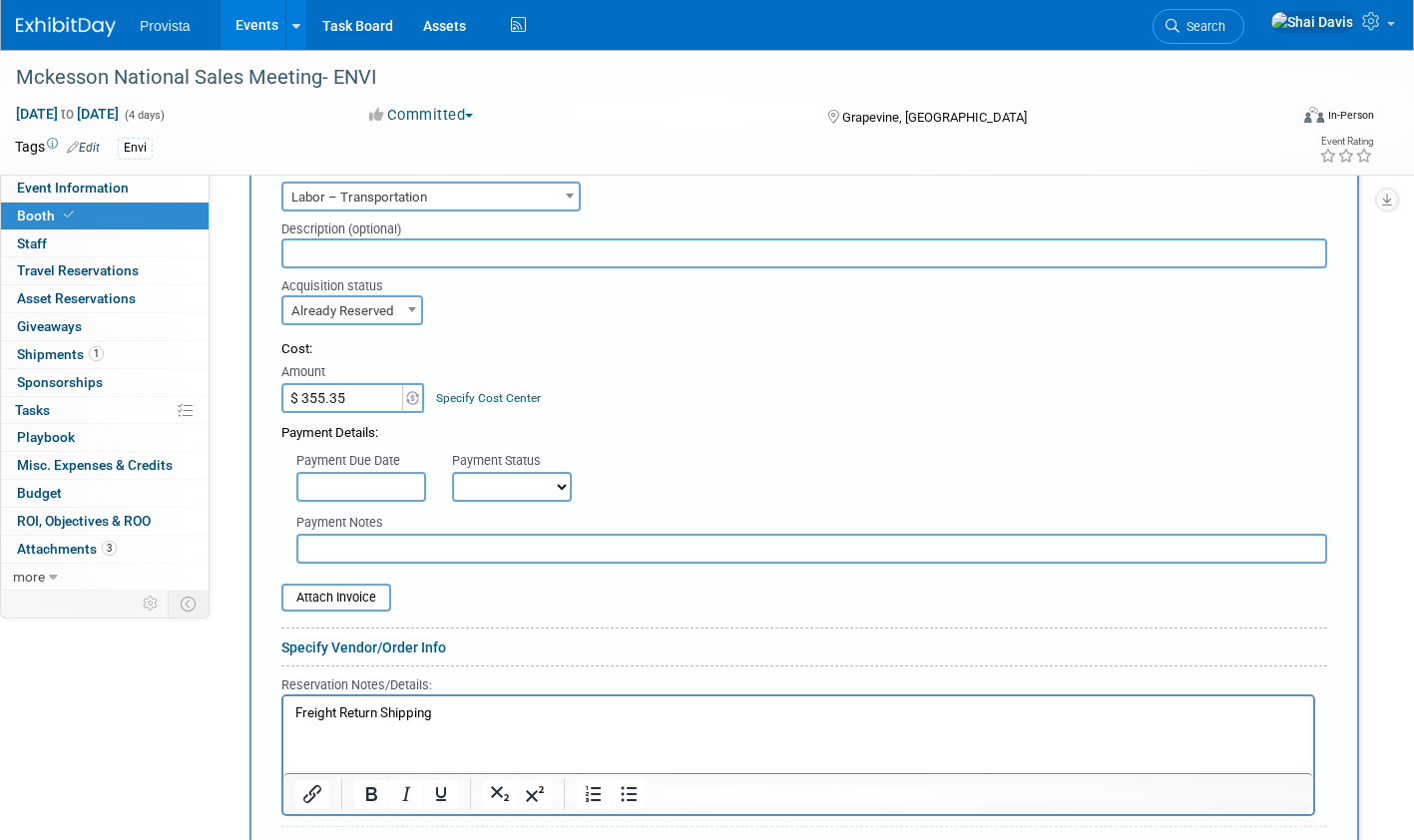 scroll, scrollTop: 698, scrollLeft: 0, axis: vertical 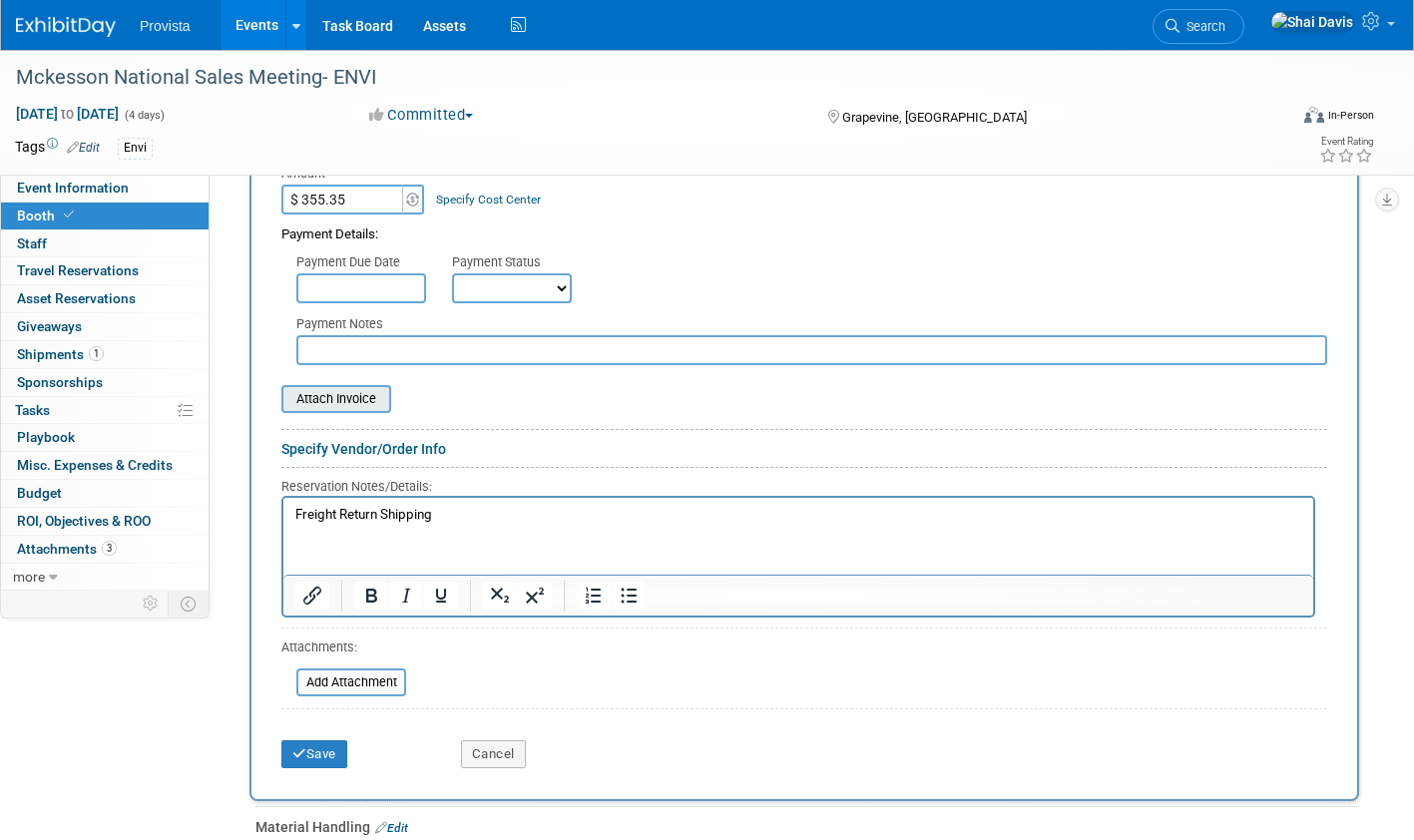 click at bounding box center [270, 399] 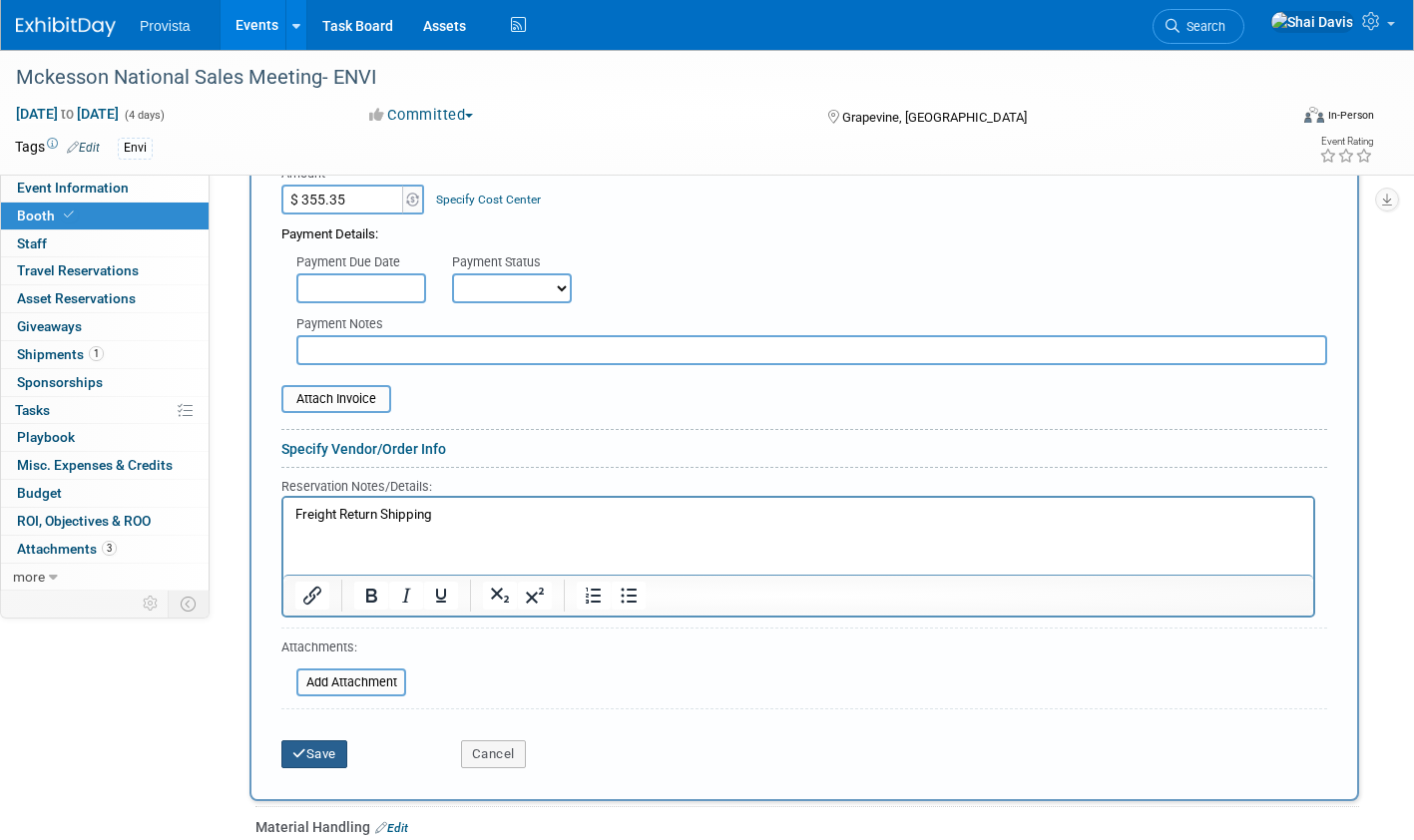 click on "Save" at bounding box center (314, 754) 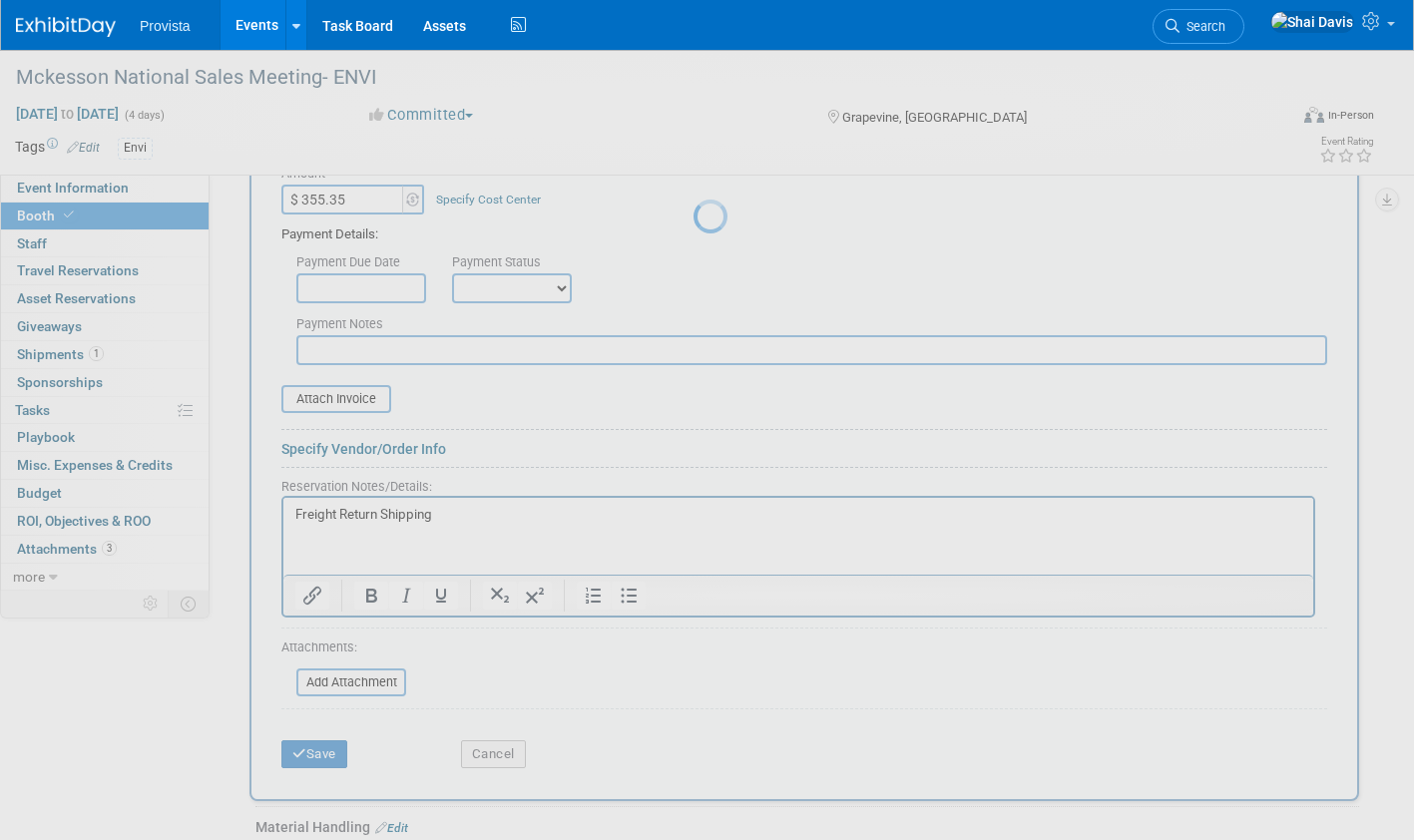 scroll, scrollTop: 305, scrollLeft: 0, axis: vertical 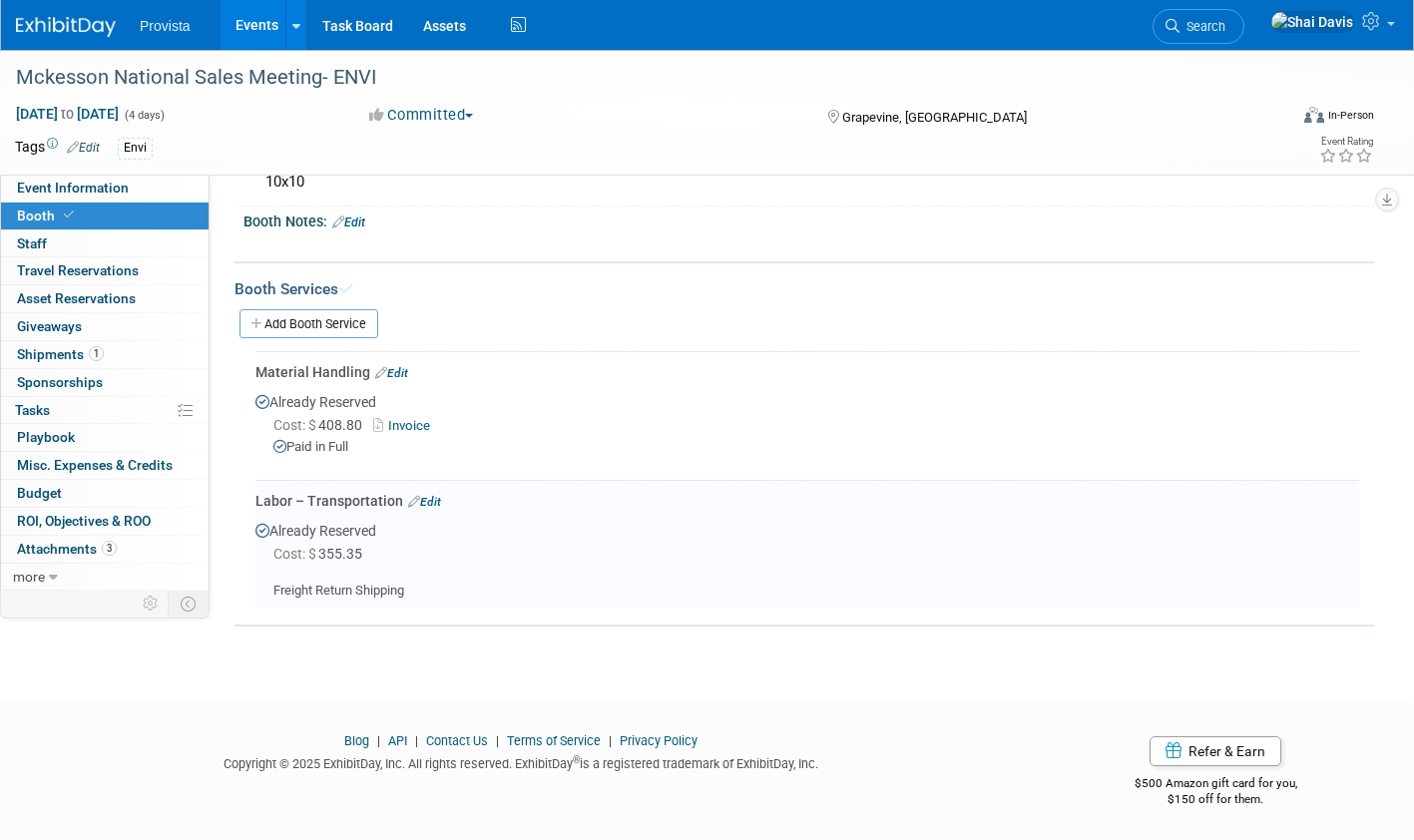 click on "Edit" at bounding box center (424, 502) 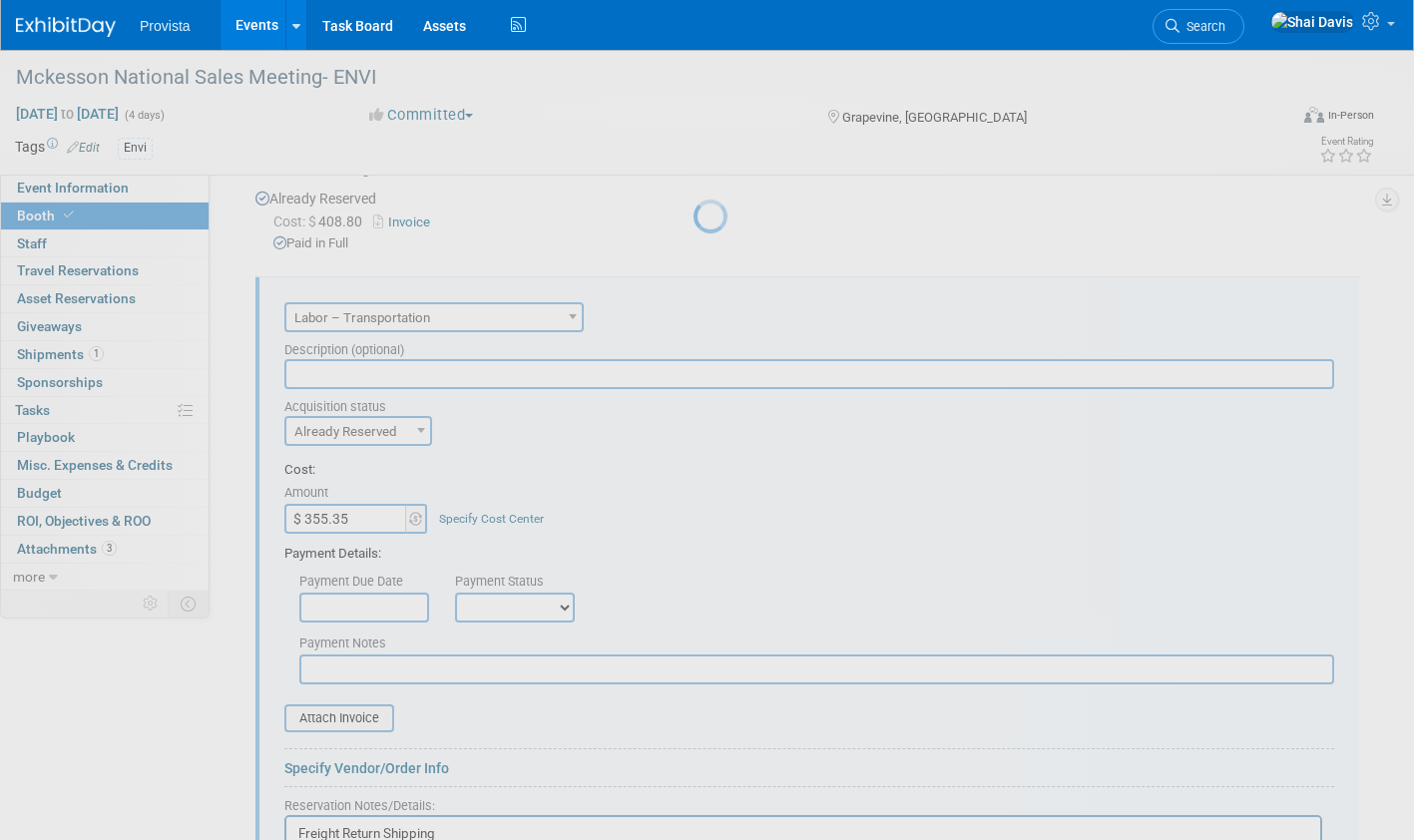 scroll, scrollTop: 558, scrollLeft: 0, axis: vertical 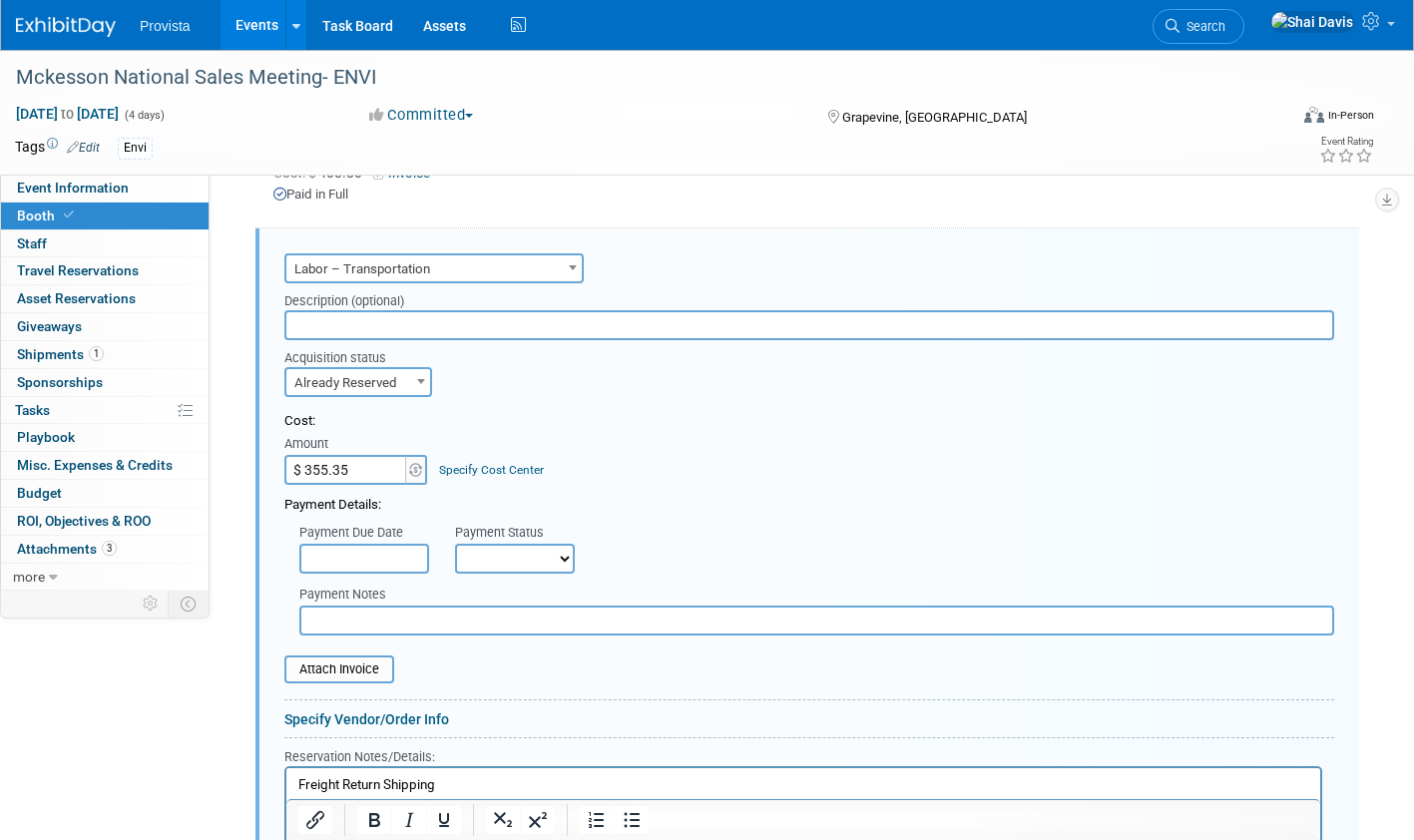 click on "Not Paid Yet
Partially Paid
Paid in Full" at bounding box center (515, 559) 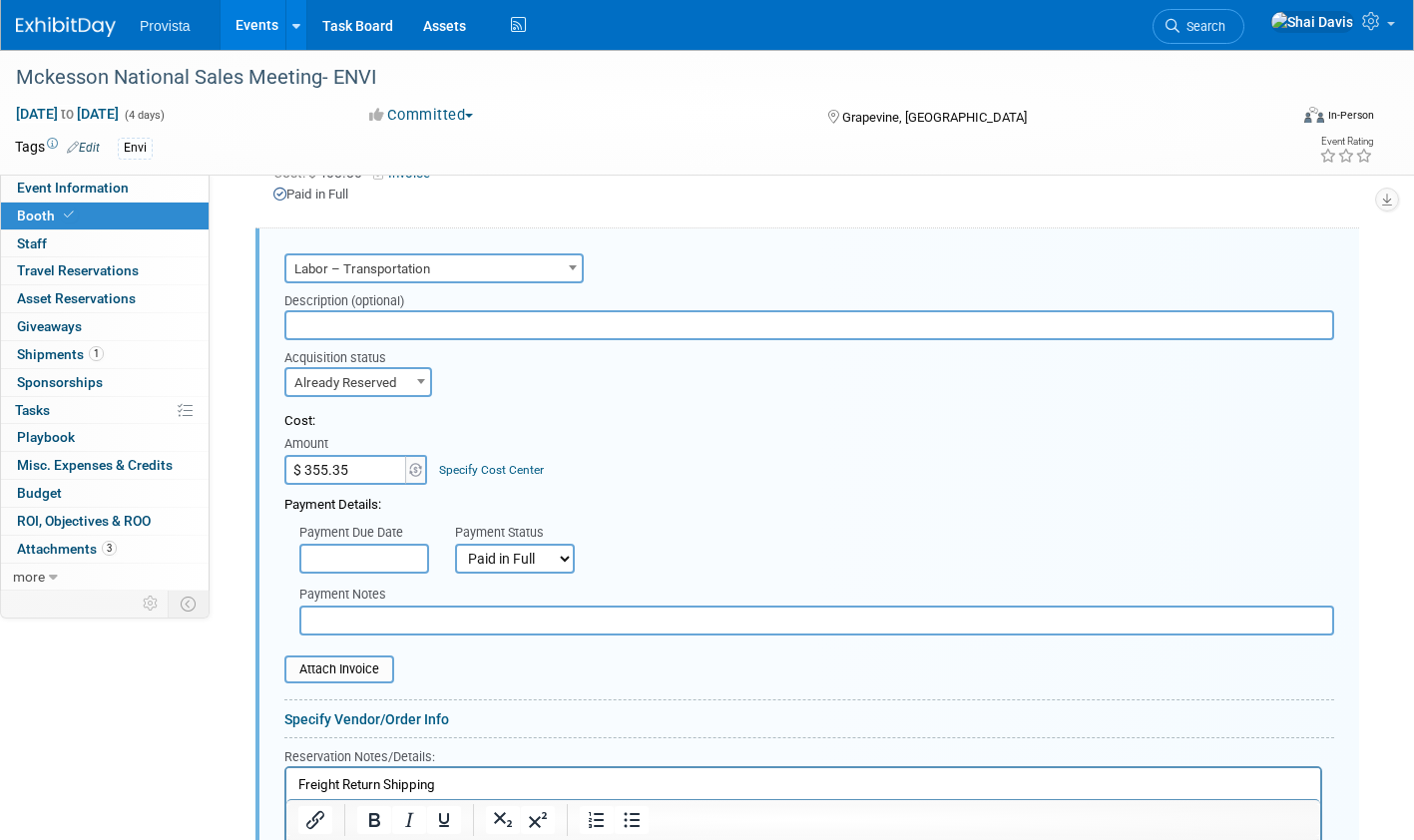 click on "Not Paid Yet
Partially Paid
Paid in Full" at bounding box center (515, 559) 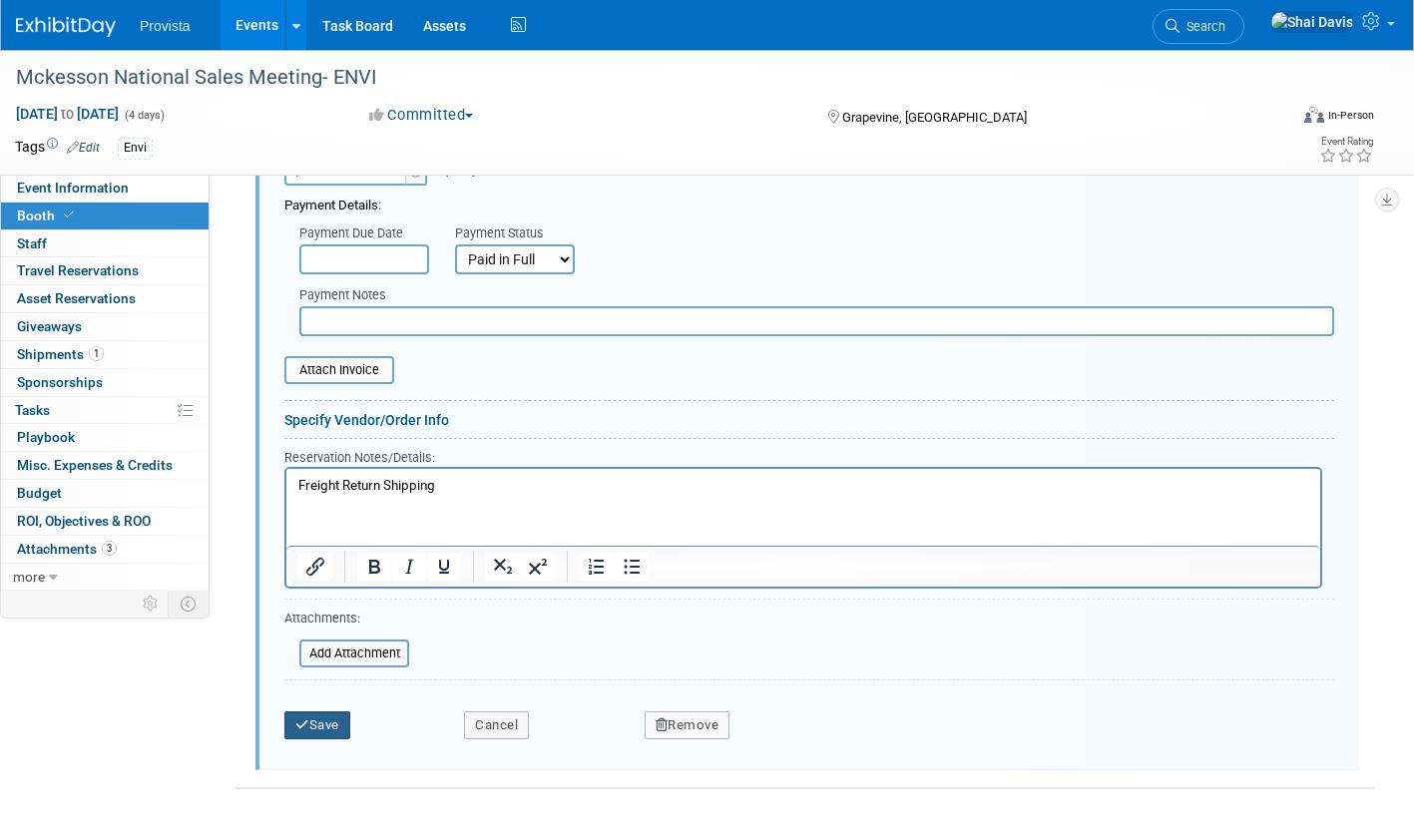 click on "Save" at bounding box center (317, 725) 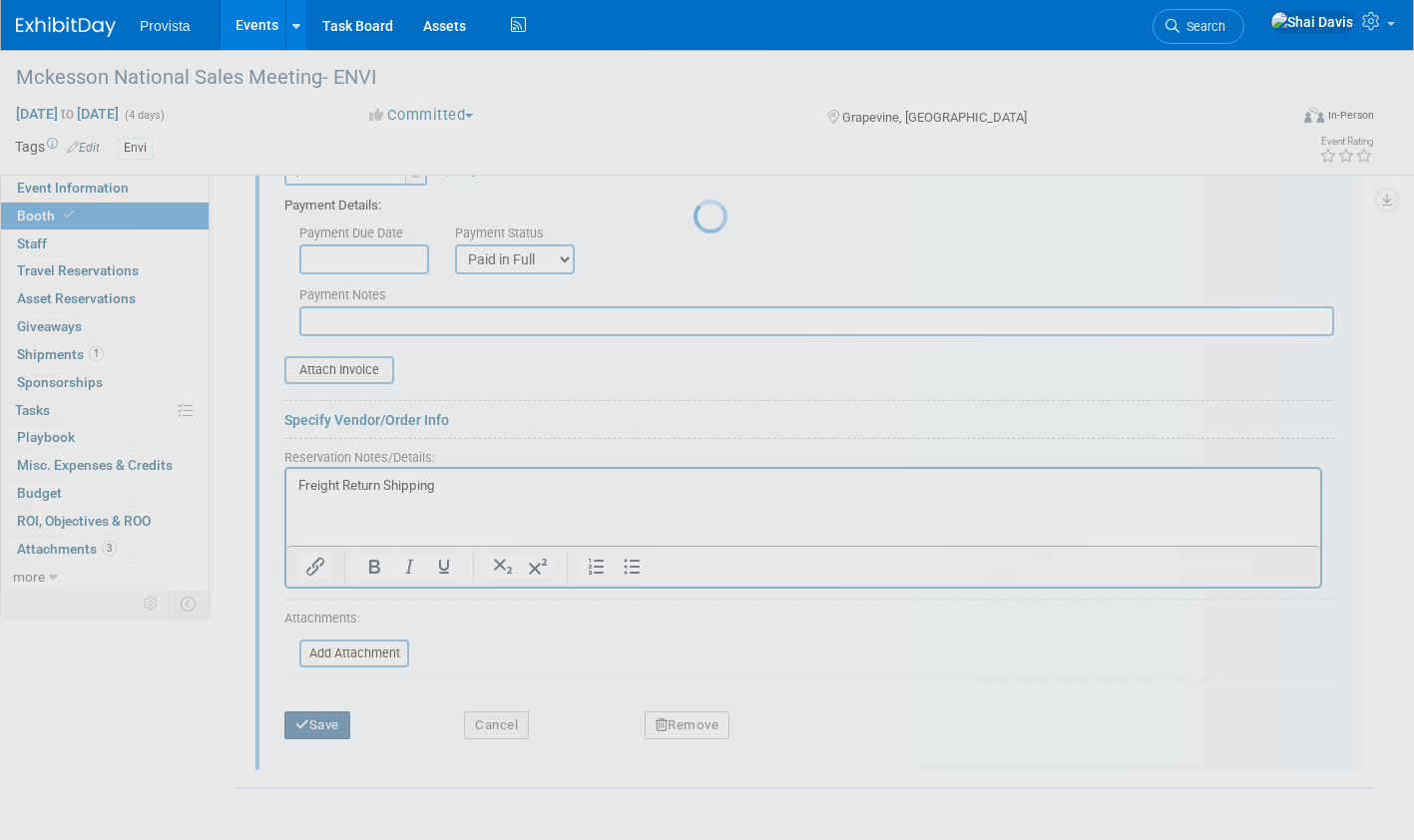 scroll, scrollTop: 324, scrollLeft: 0, axis: vertical 